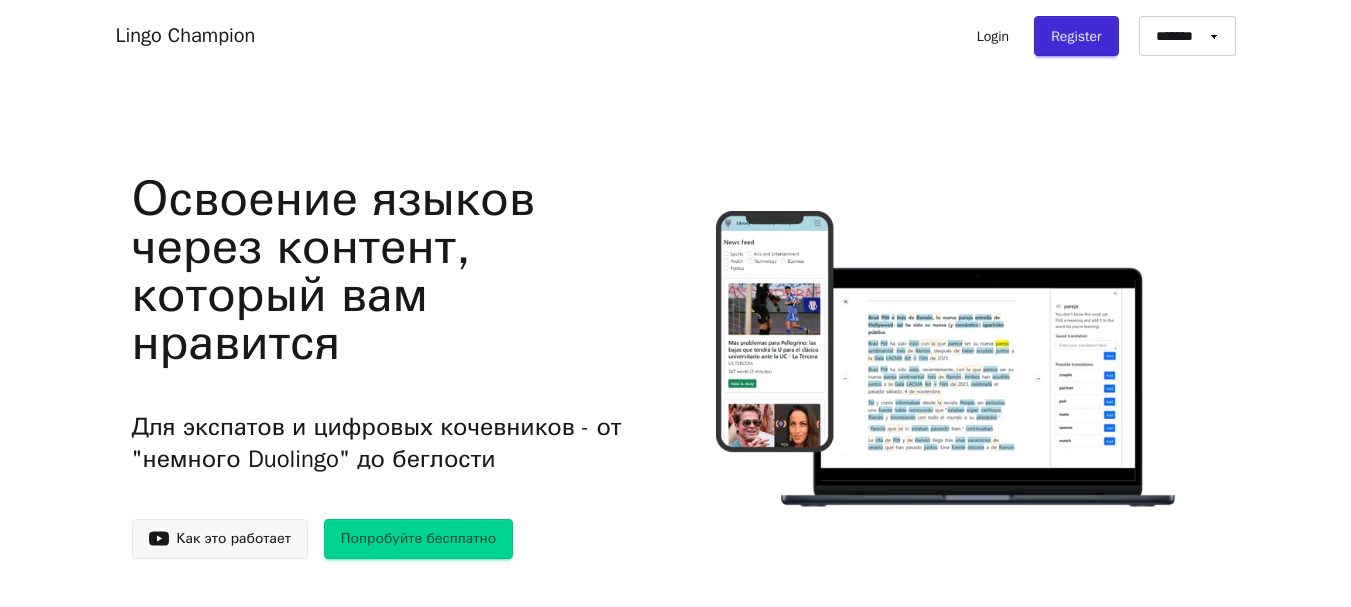 scroll, scrollTop: 0, scrollLeft: 0, axis: both 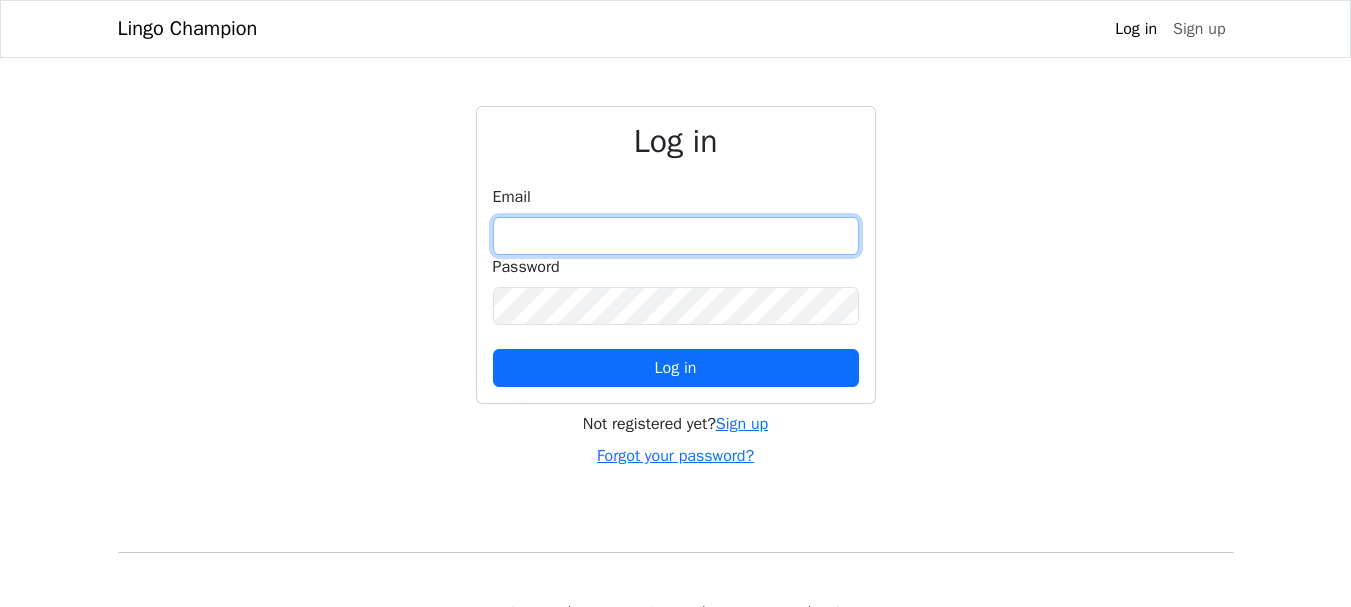 click at bounding box center (676, 236) 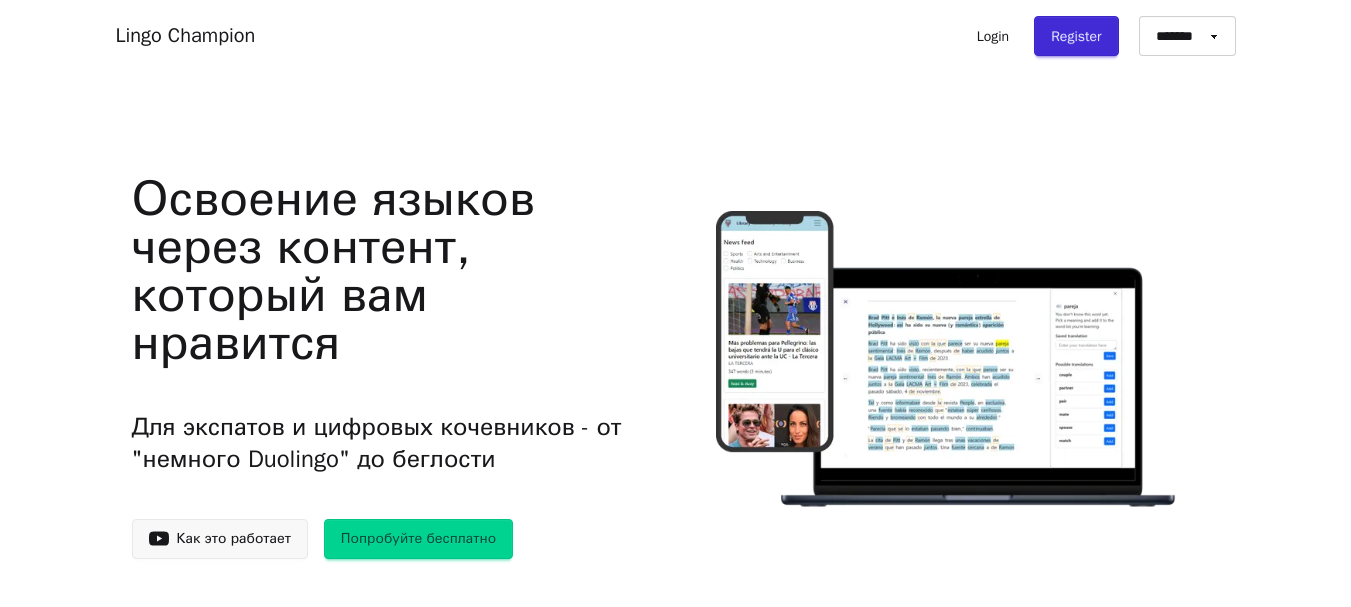 scroll, scrollTop: 0, scrollLeft: 0, axis: both 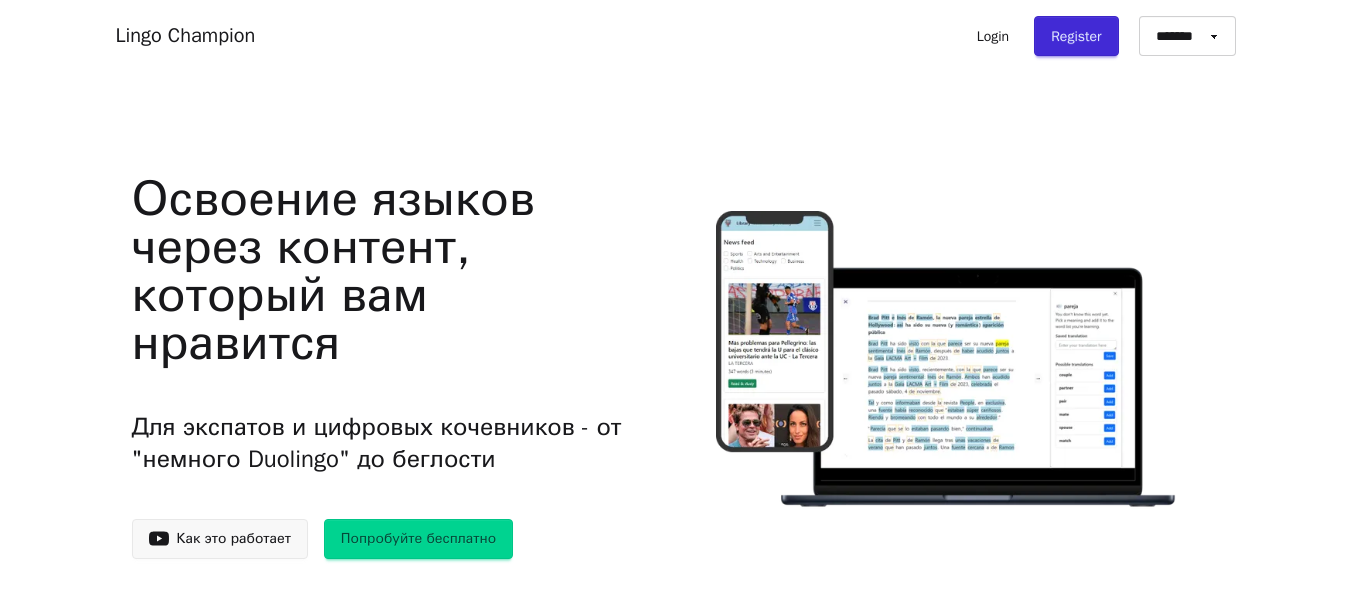 click on "Register" at bounding box center (1076, 36) 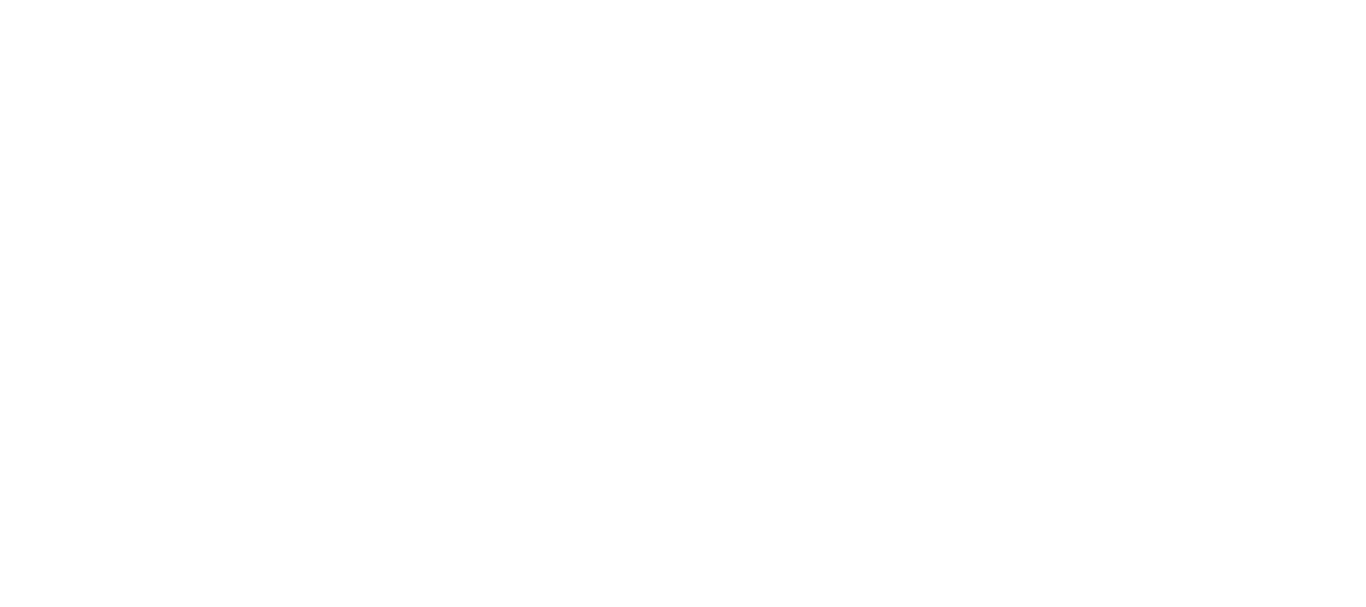 scroll, scrollTop: 0, scrollLeft: 0, axis: both 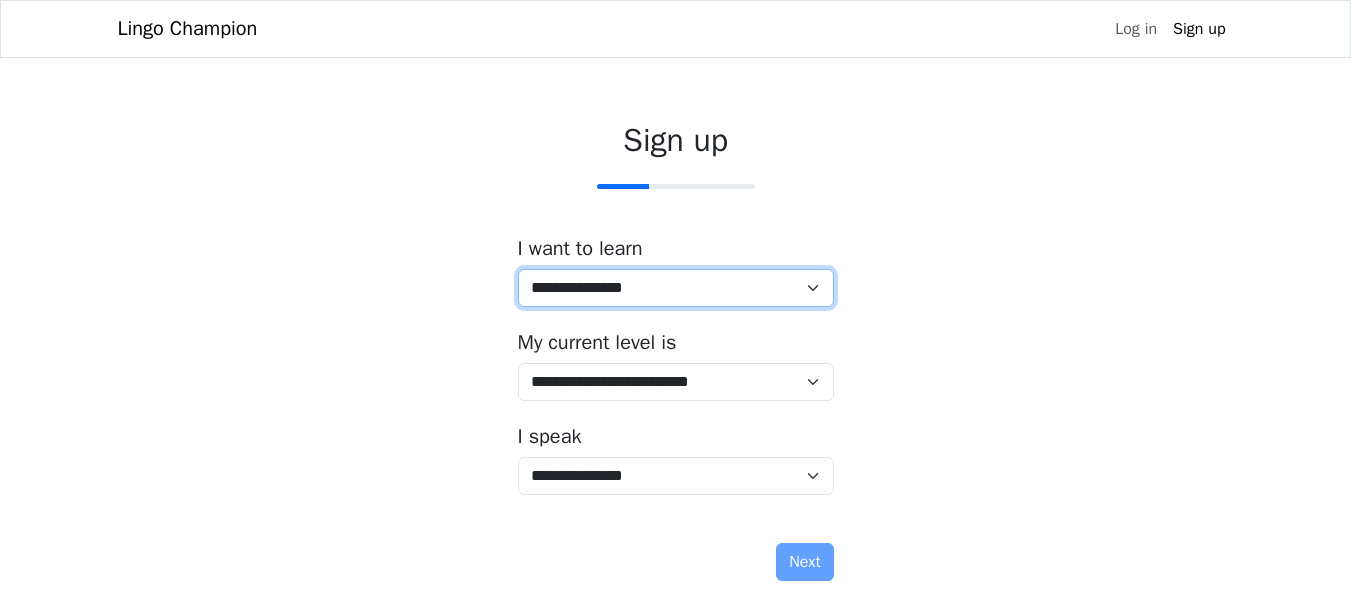 click on "**********" at bounding box center (676, 288) 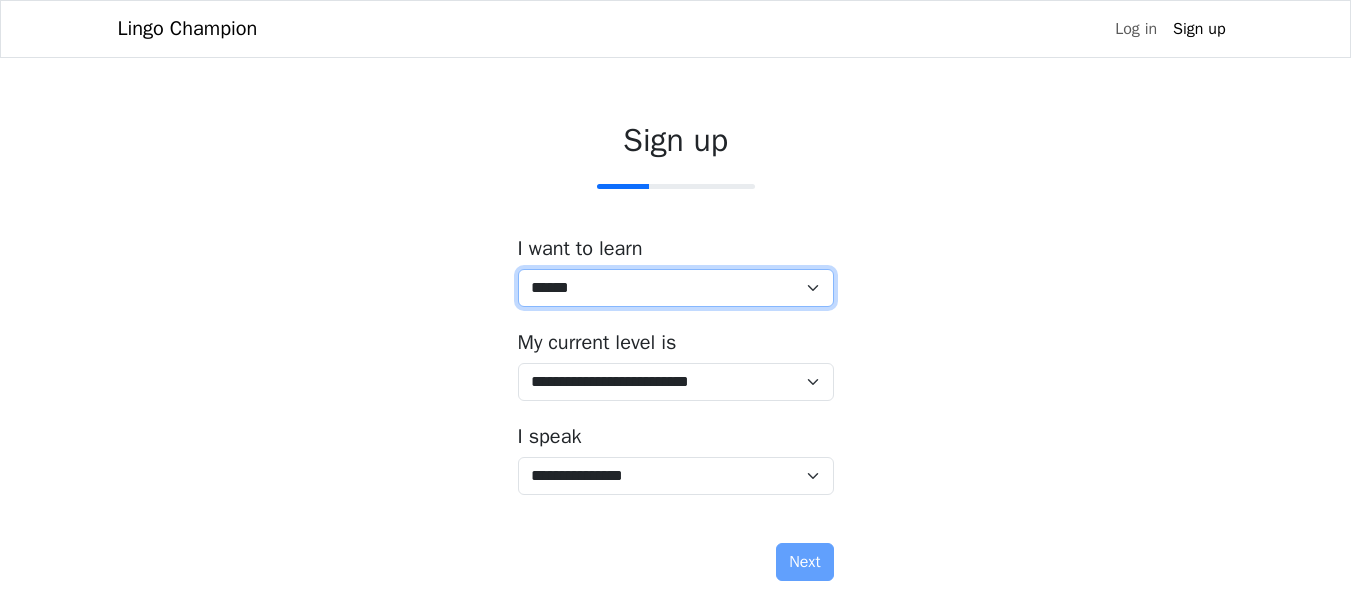 click on "**********" at bounding box center (676, 288) 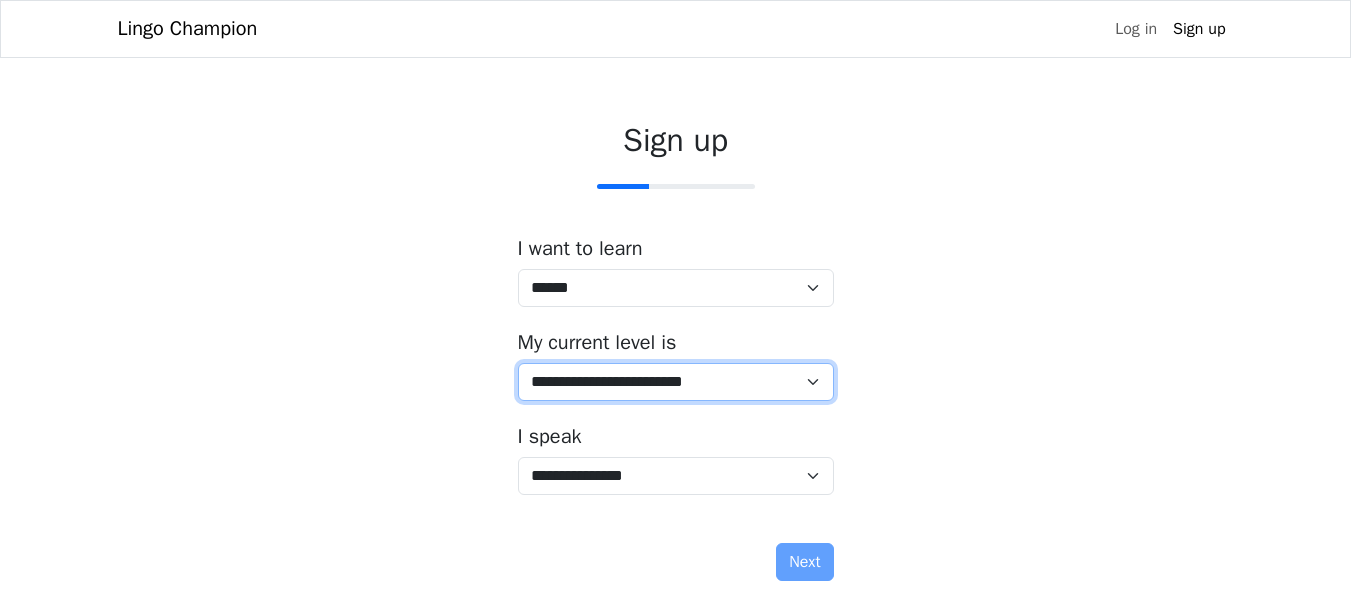 click on "**********" at bounding box center (676, 382) 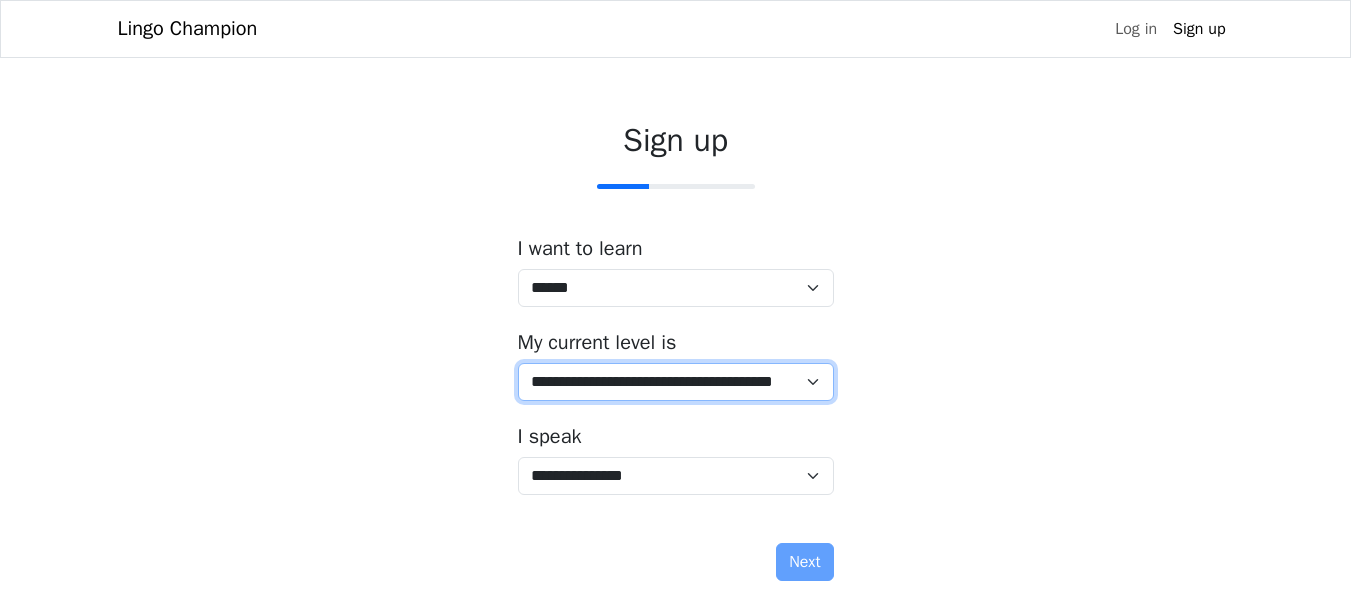 click on "**********" at bounding box center (676, 382) 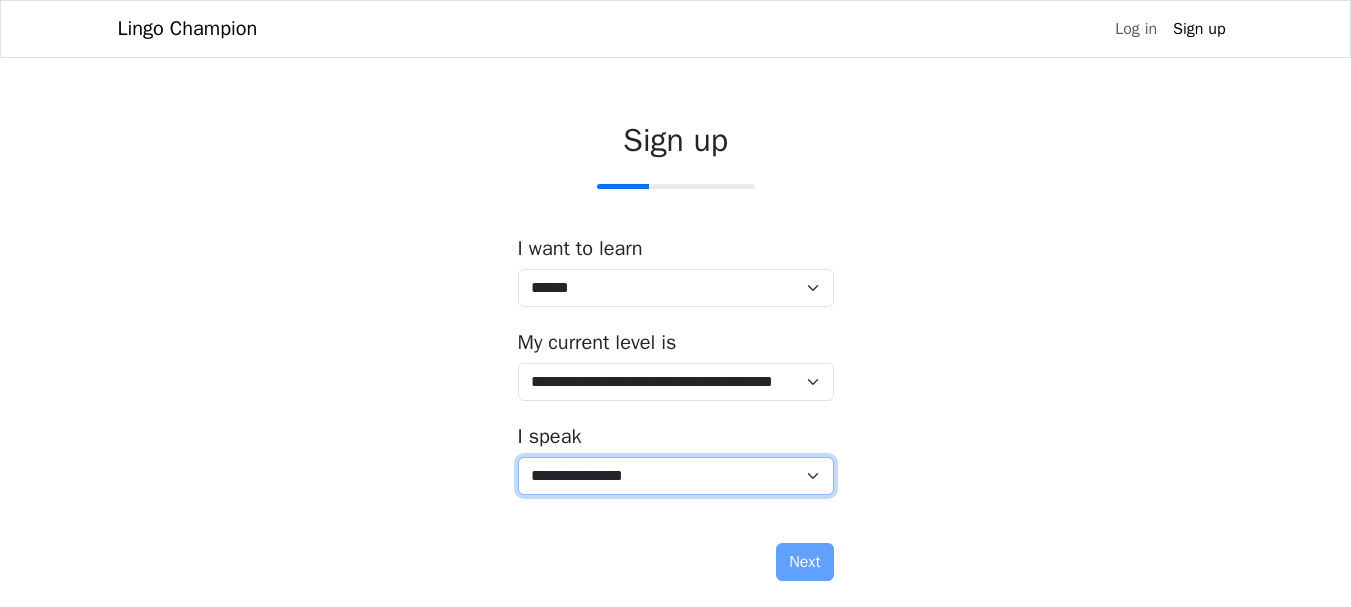 click on "**********" at bounding box center [676, 476] 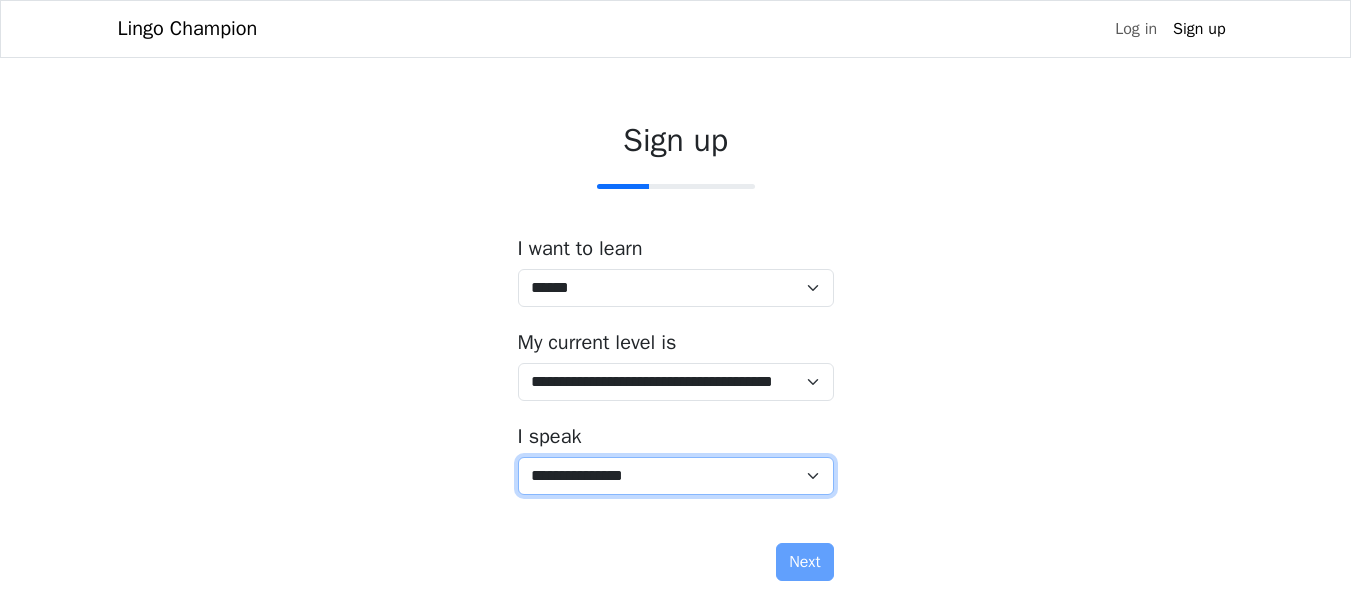 click on "**********" at bounding box center [676, 476] 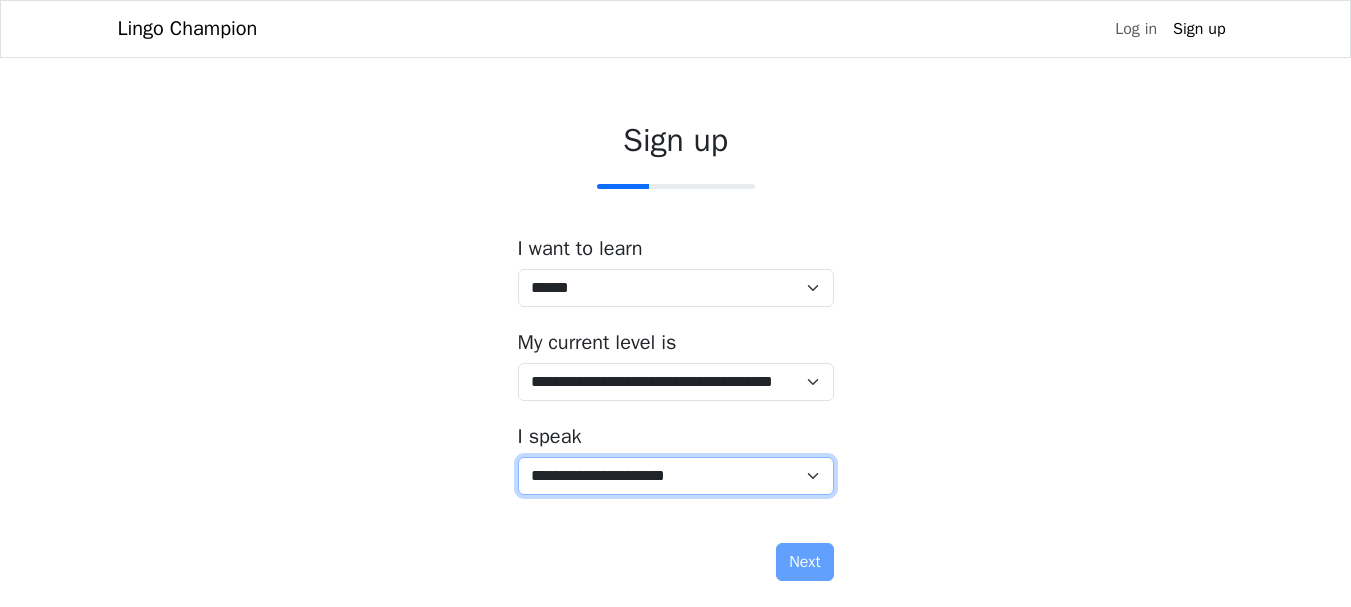 click on "**********" at bounding box center (676, 476) 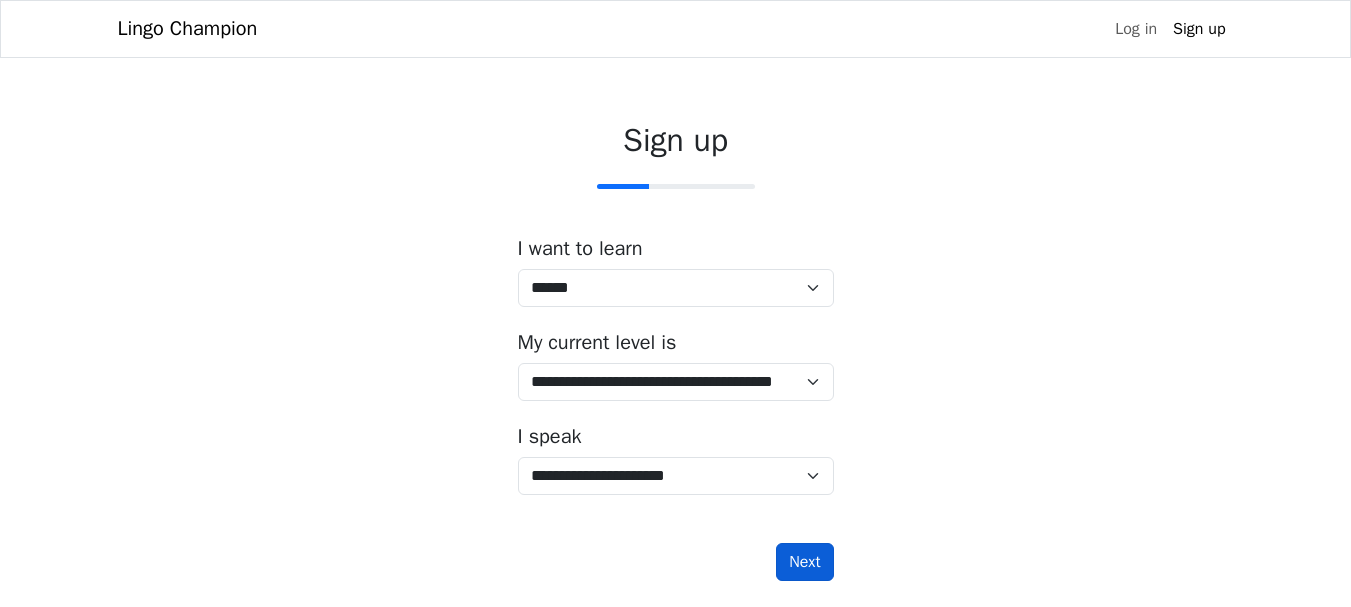 click on "Next" at bounding box center (804, 562) 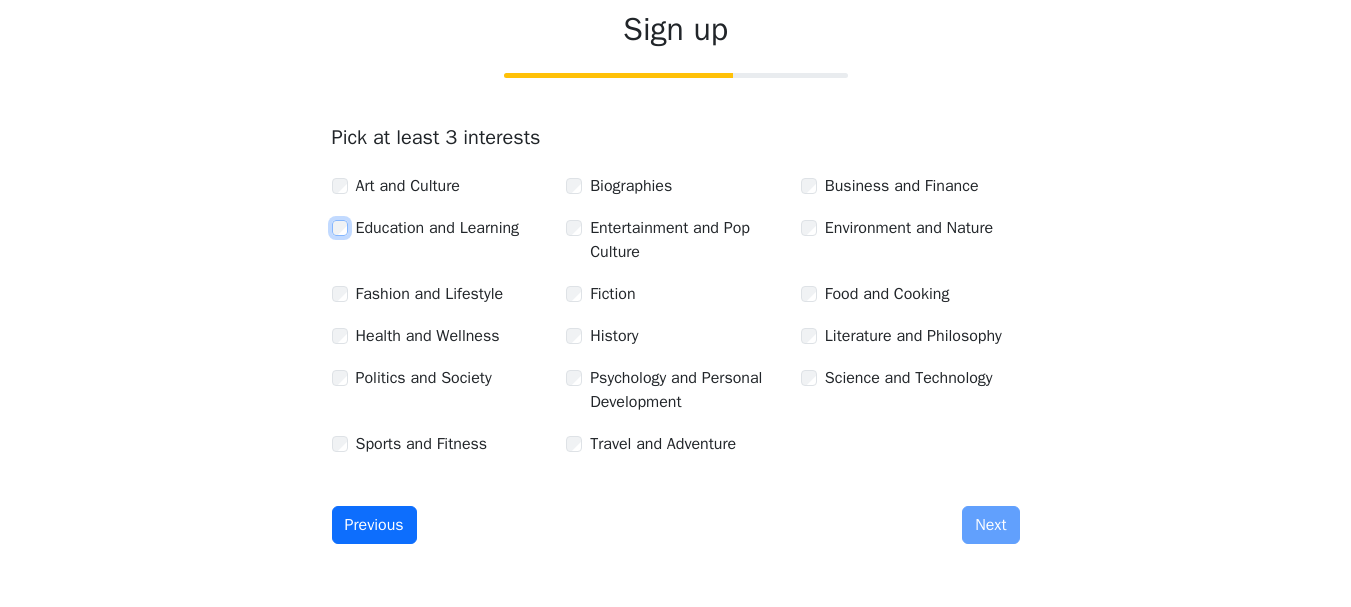 scroll, scrollTop: 261, scrollLeft: 0, axis: vertical 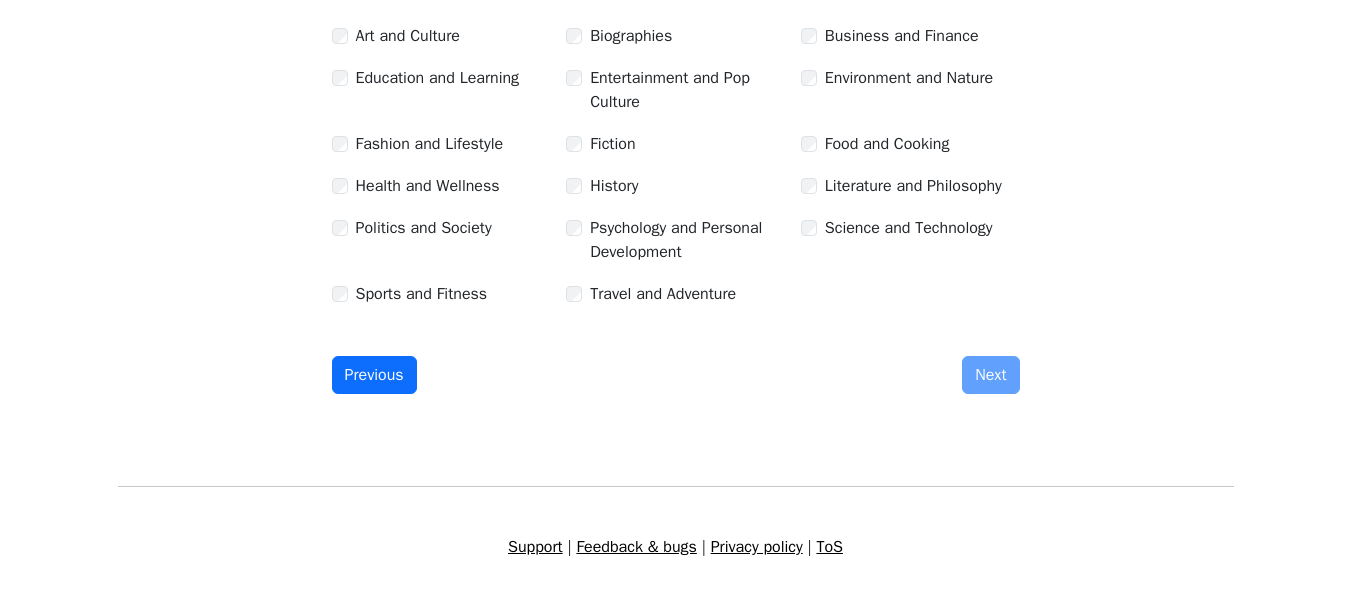 click on "Previous Next" at bounding box center [676, 375] 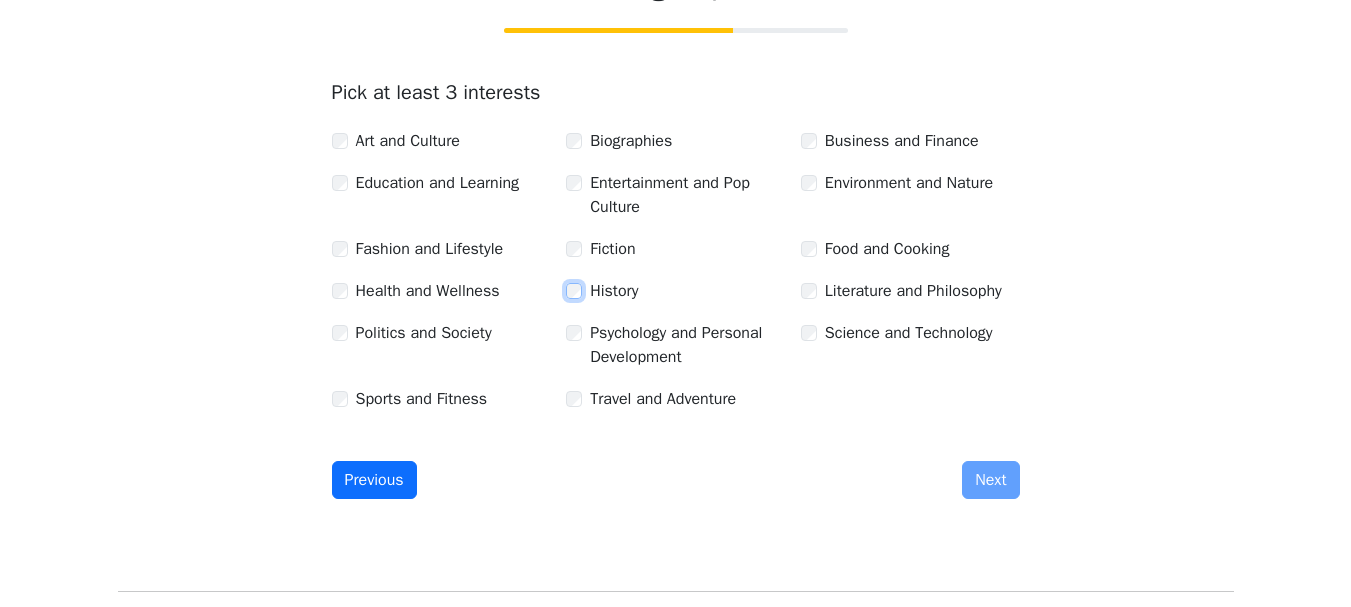 scroll, scrollTop: 0, scrollLeft: 0, axis: both 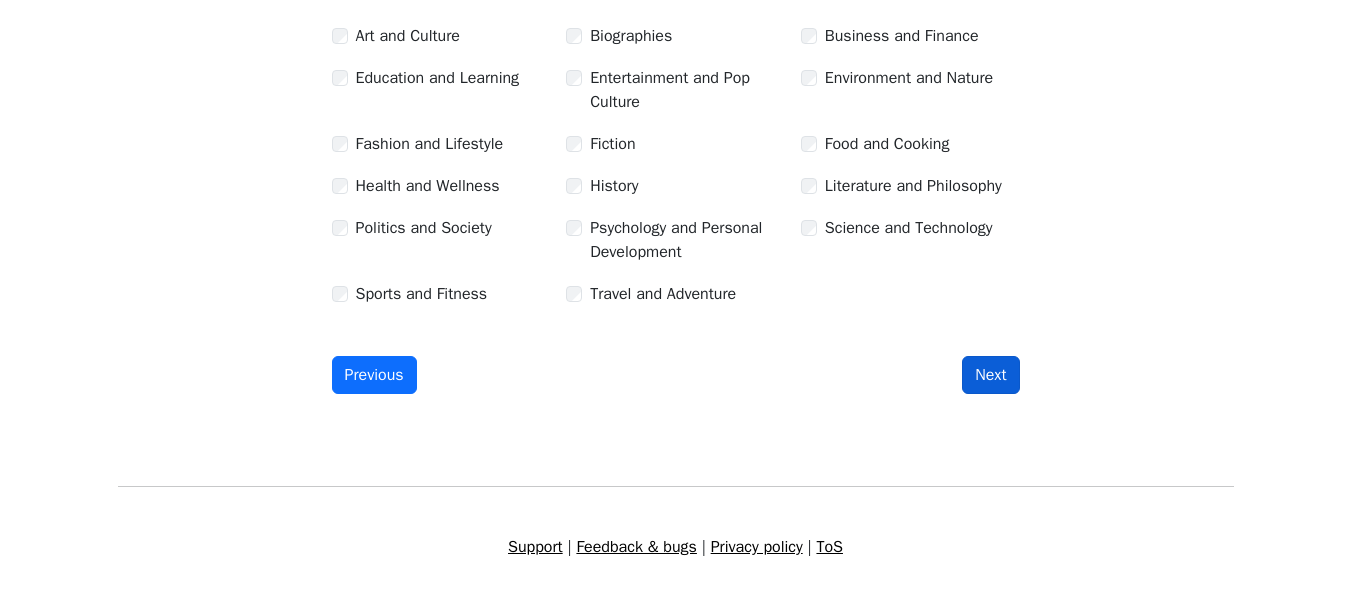 click on "Next" at bounding box center (990, 375) 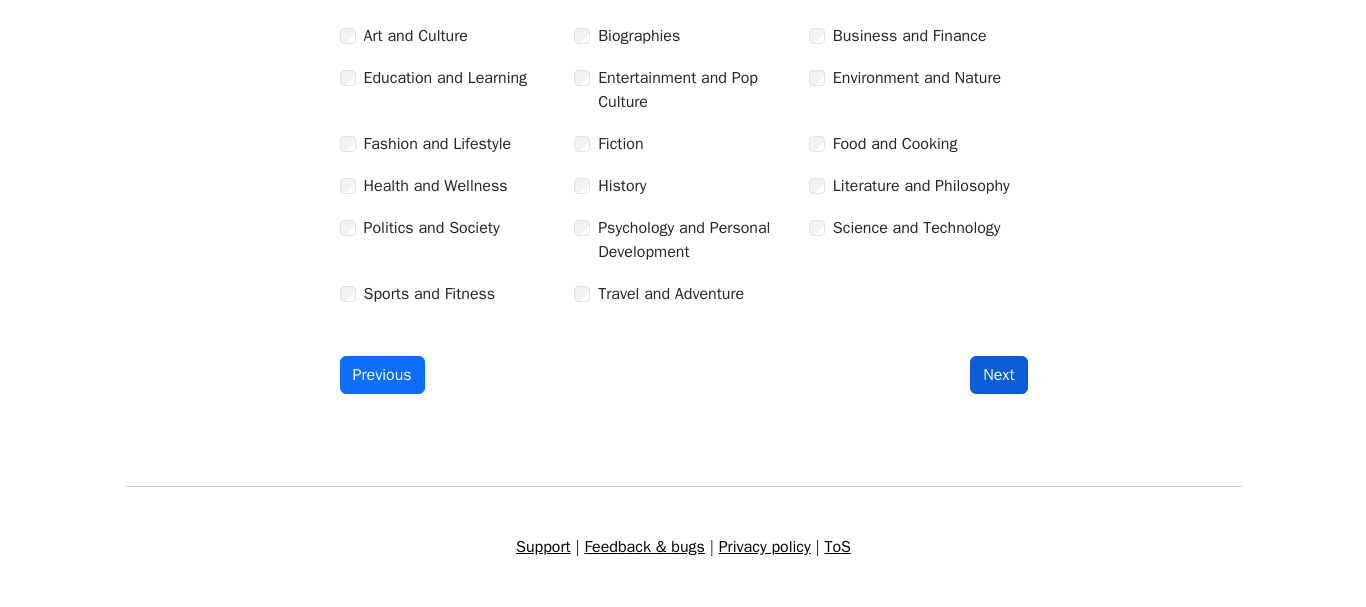 scroll, scrollTop: 0, scrollLeft: 0, axis: both 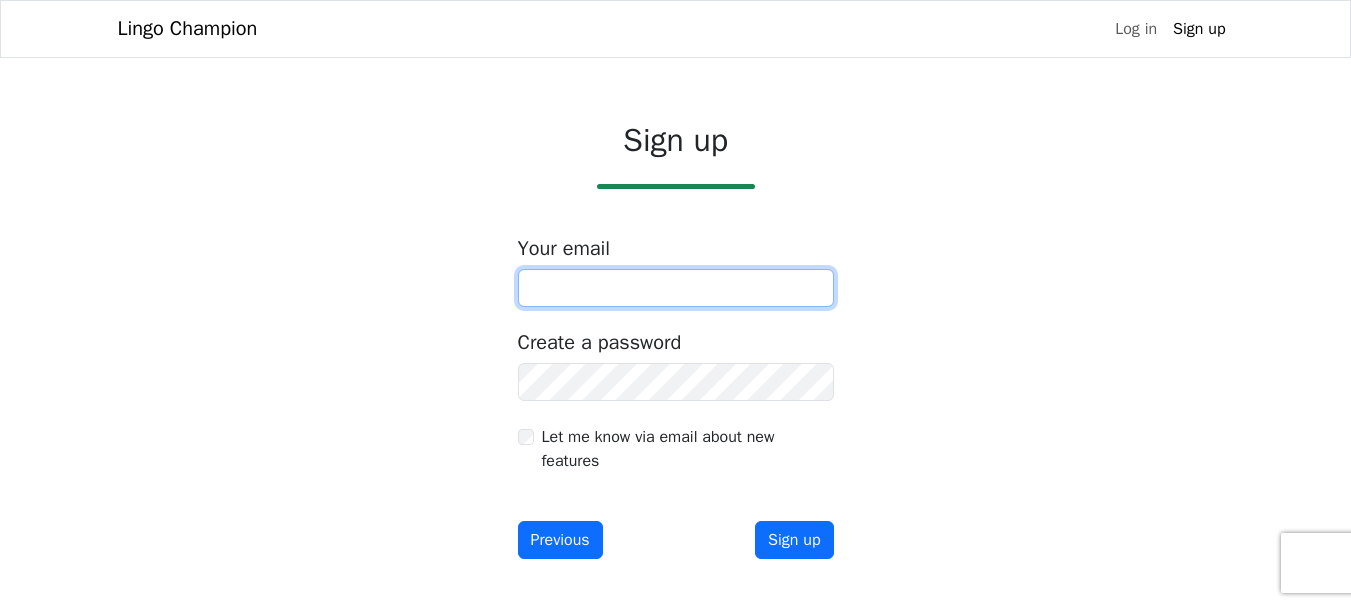 click at bounding box center [676, 288] 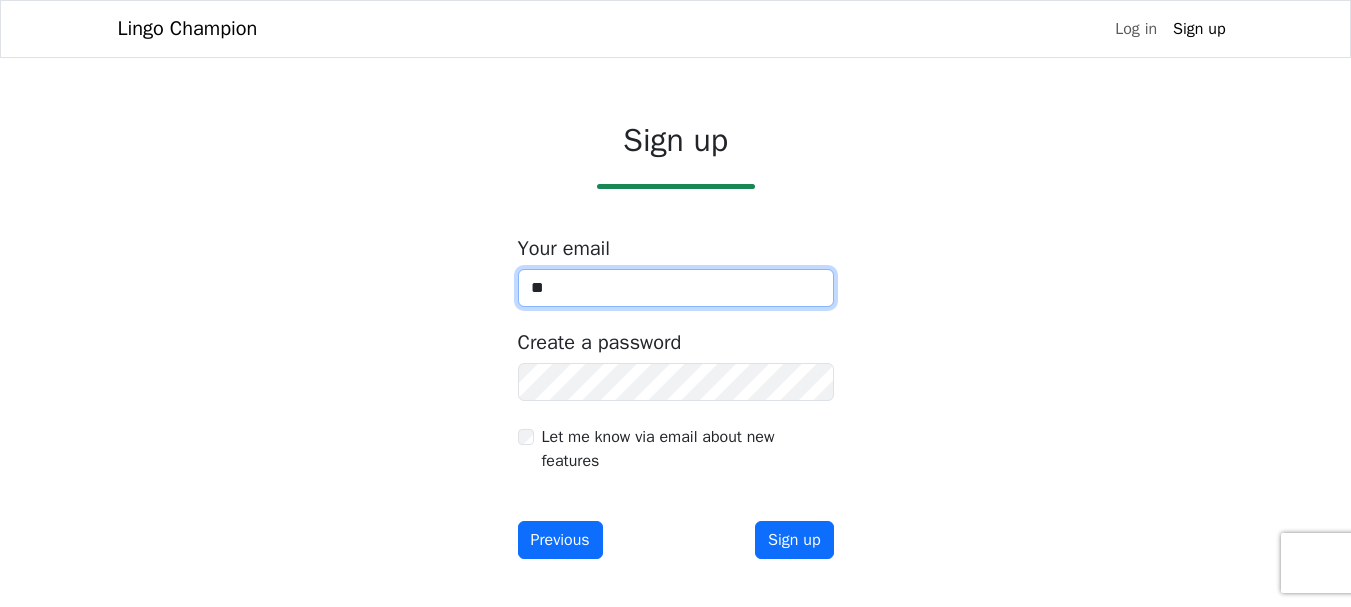 type on "*" 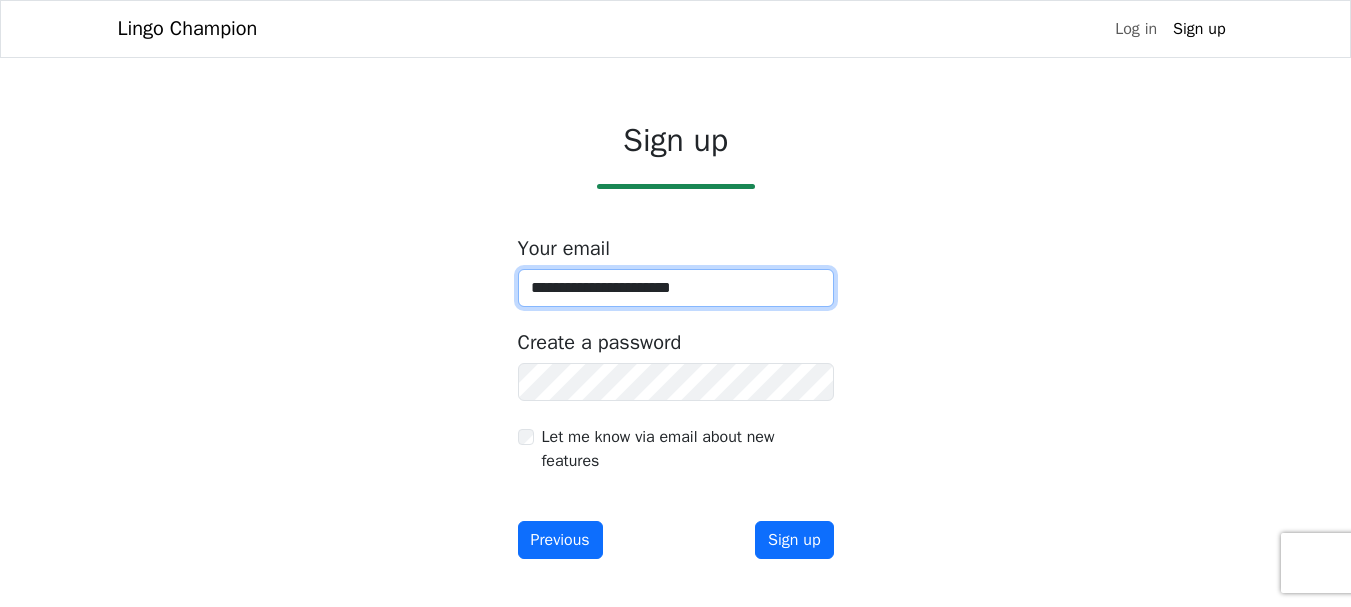 type on "**********" 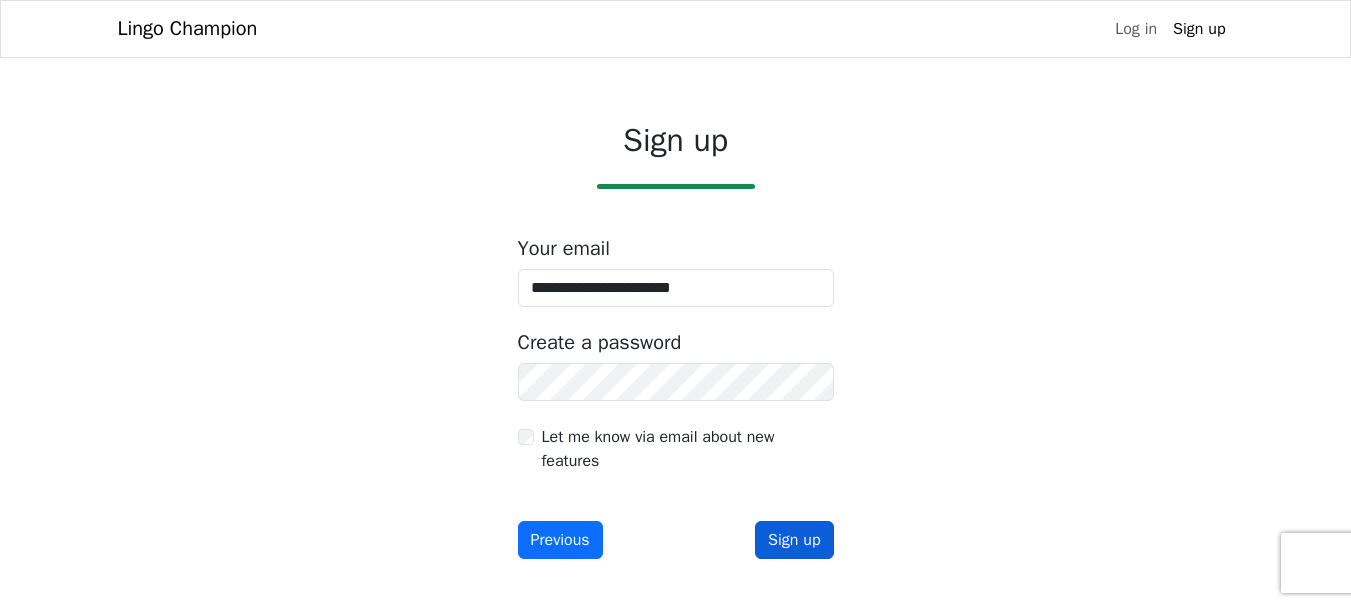 click on "Sign up" at bounding box center (794, 540) 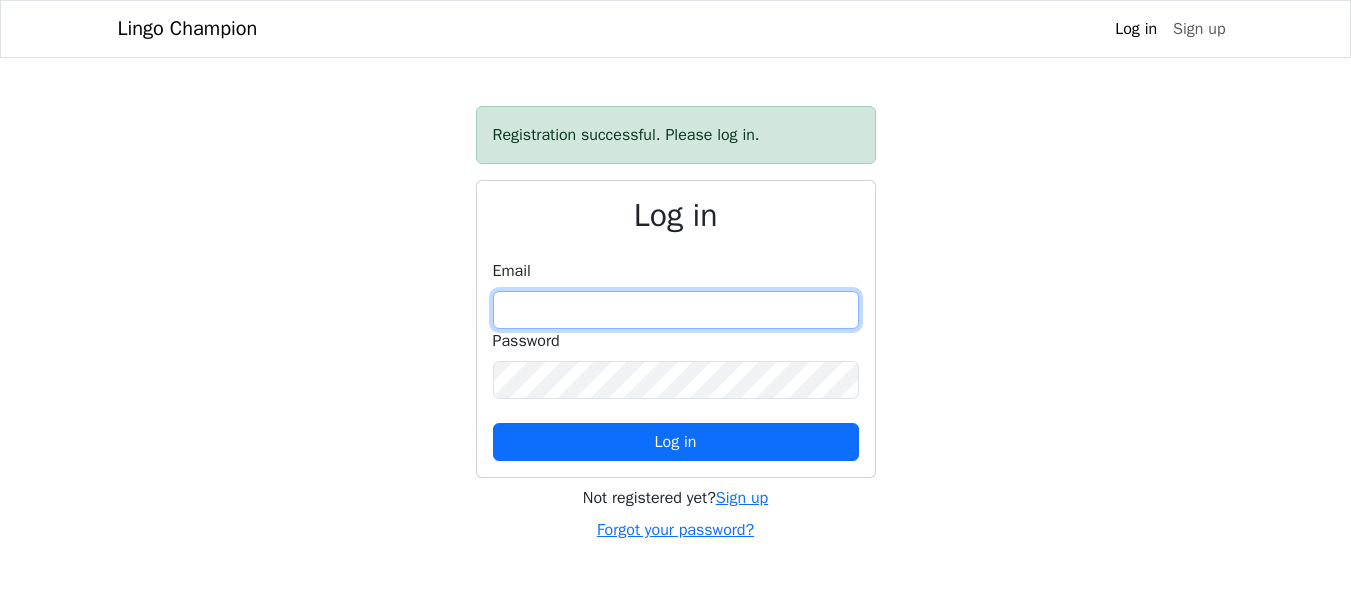 click at bounding box center [676, 310] 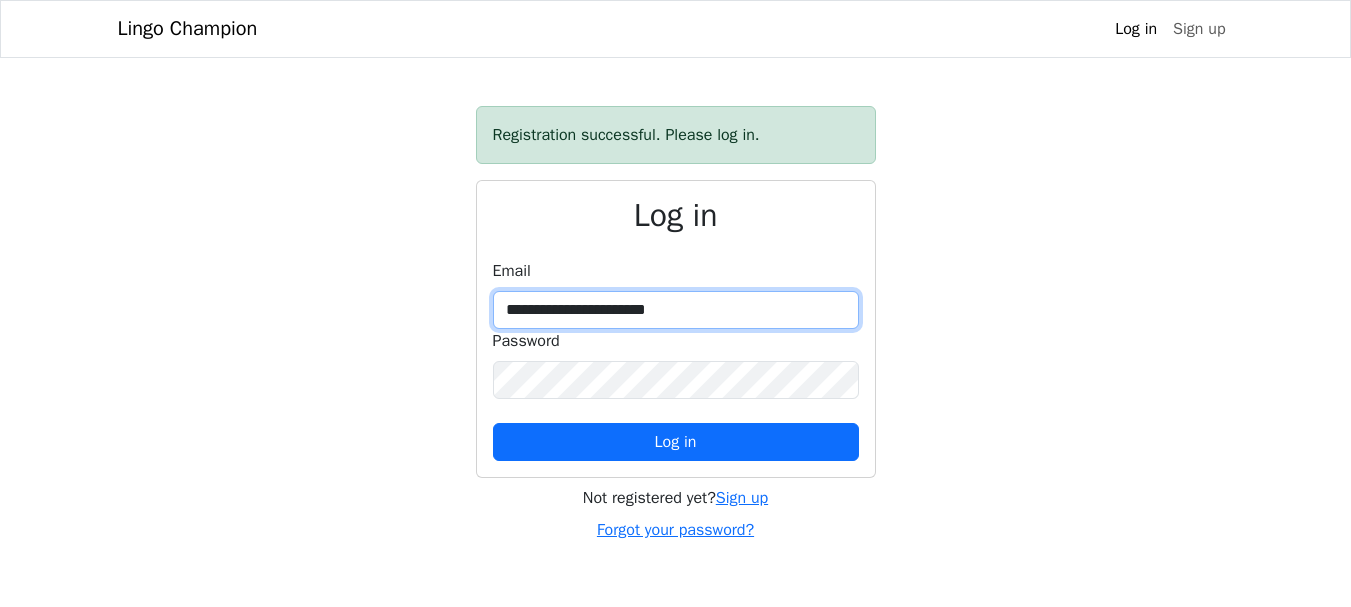 type on "**********" 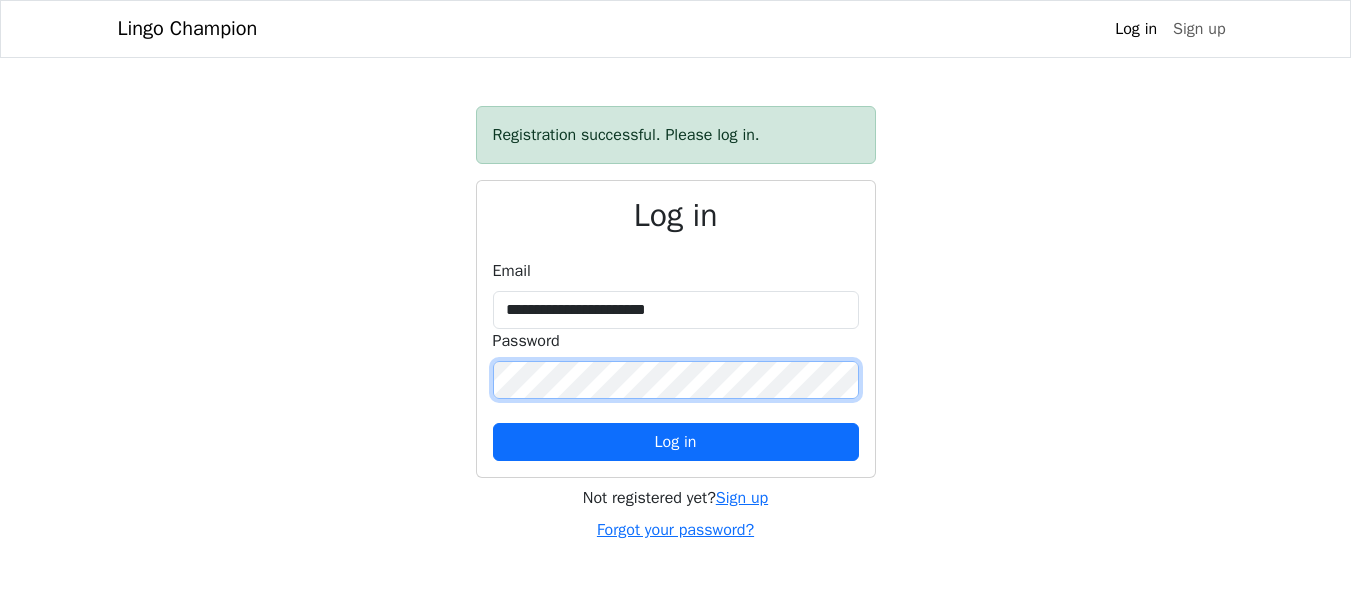 click on "Log in" at bounding box center (676, 442) 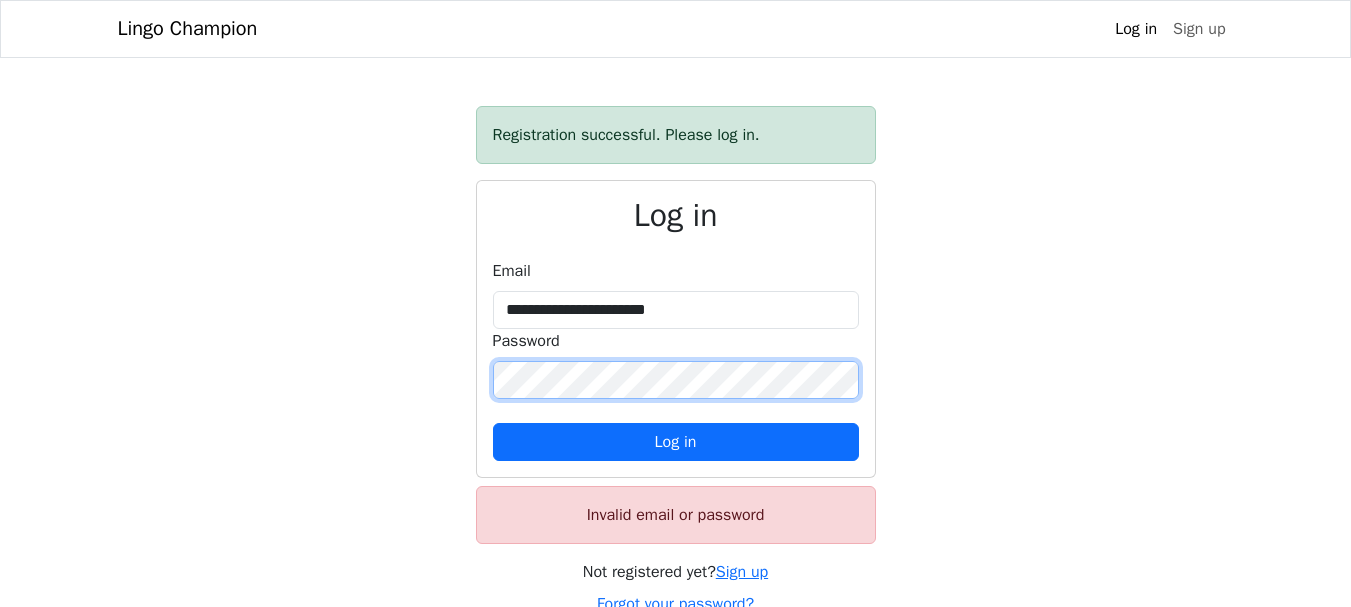 click on "**********" at bounding box center (676, 361) 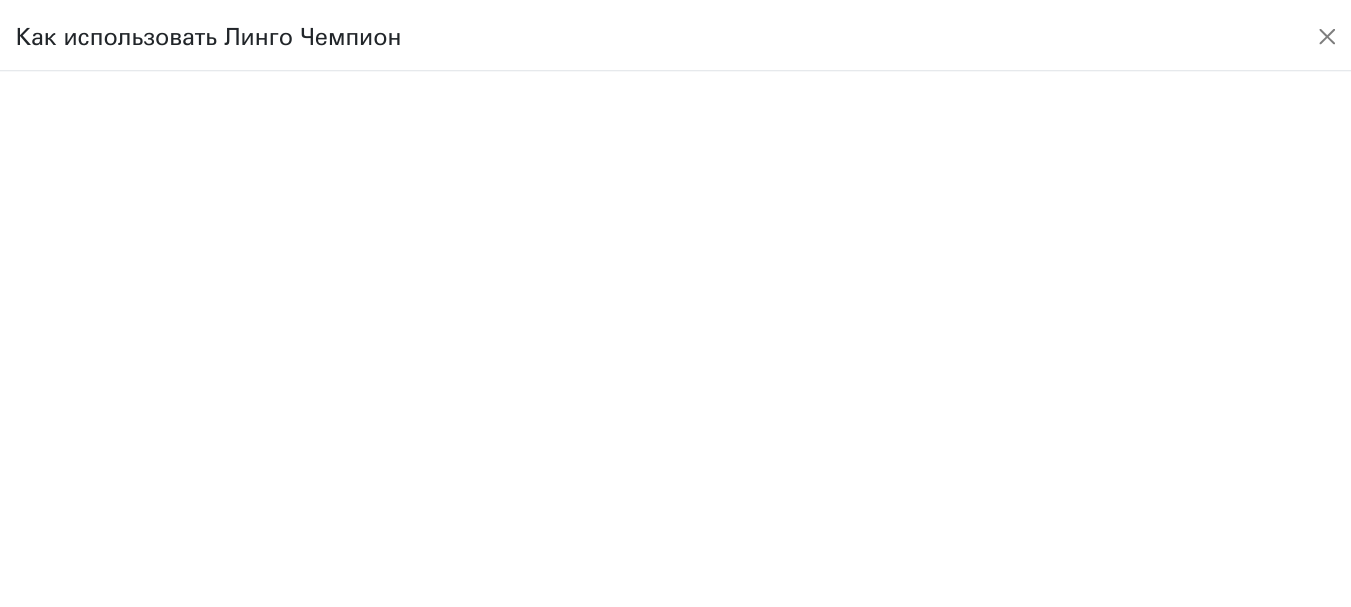 scroll, scrollTop: 0, scrollLeft: 0, axis: both 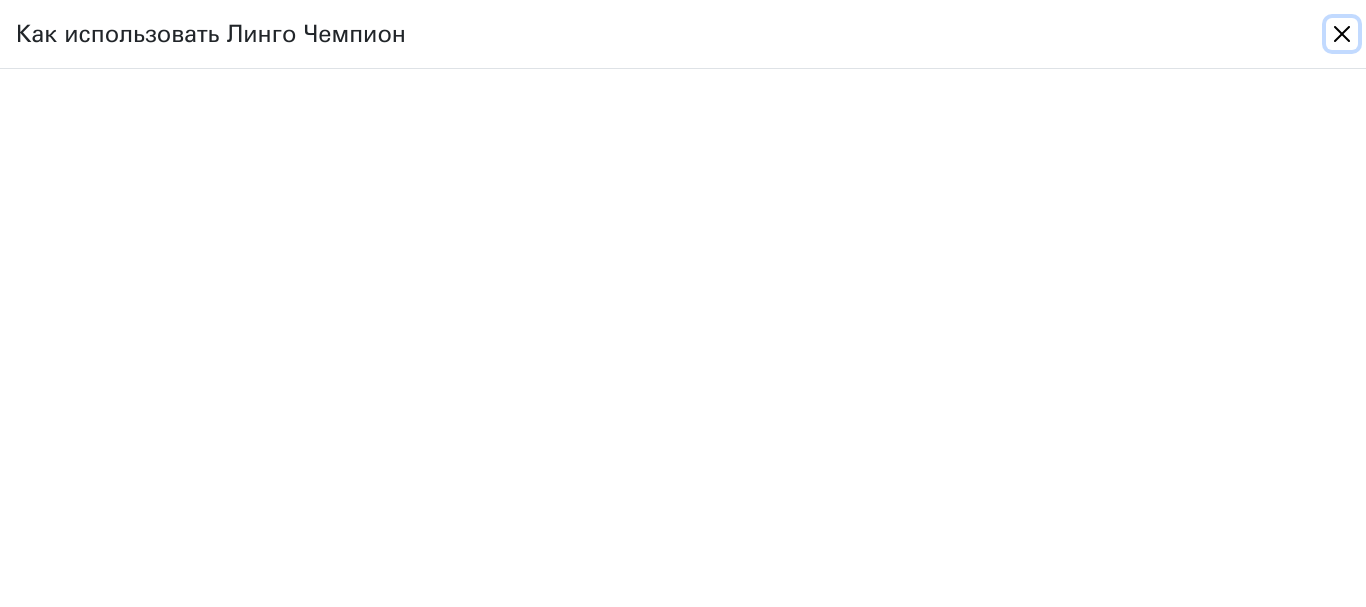 click at bounding box center (1342, 34) 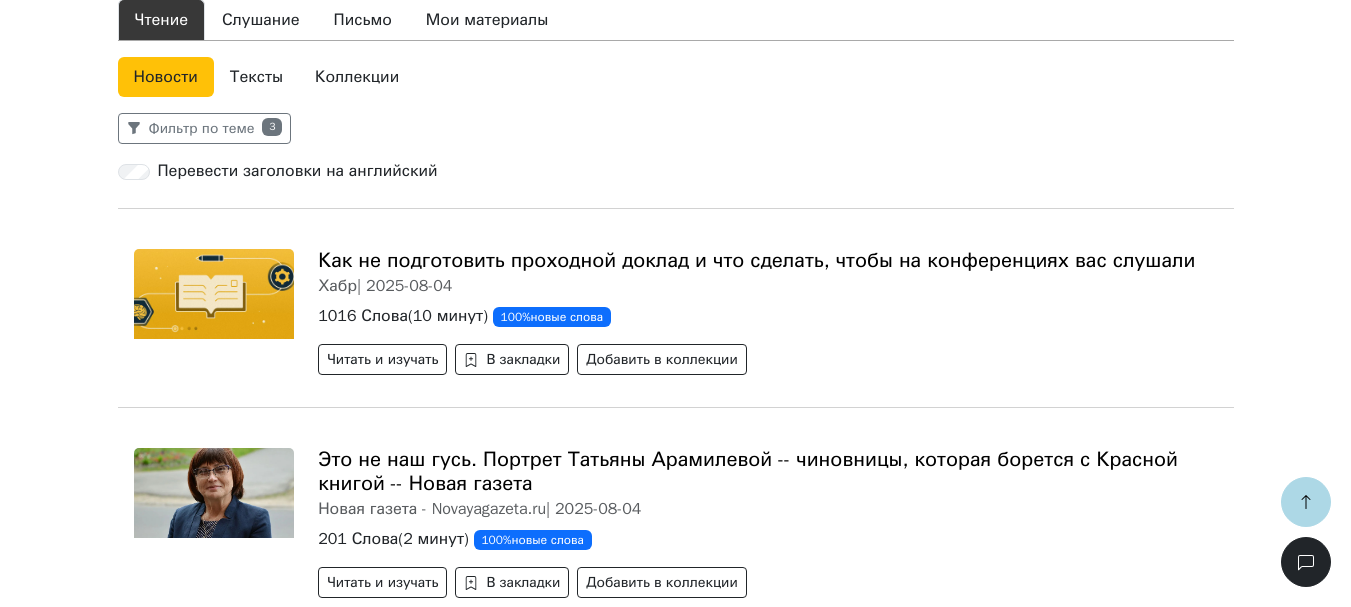 scroll, scrollTop: 300, scrollLeft: 0, axis: vertical 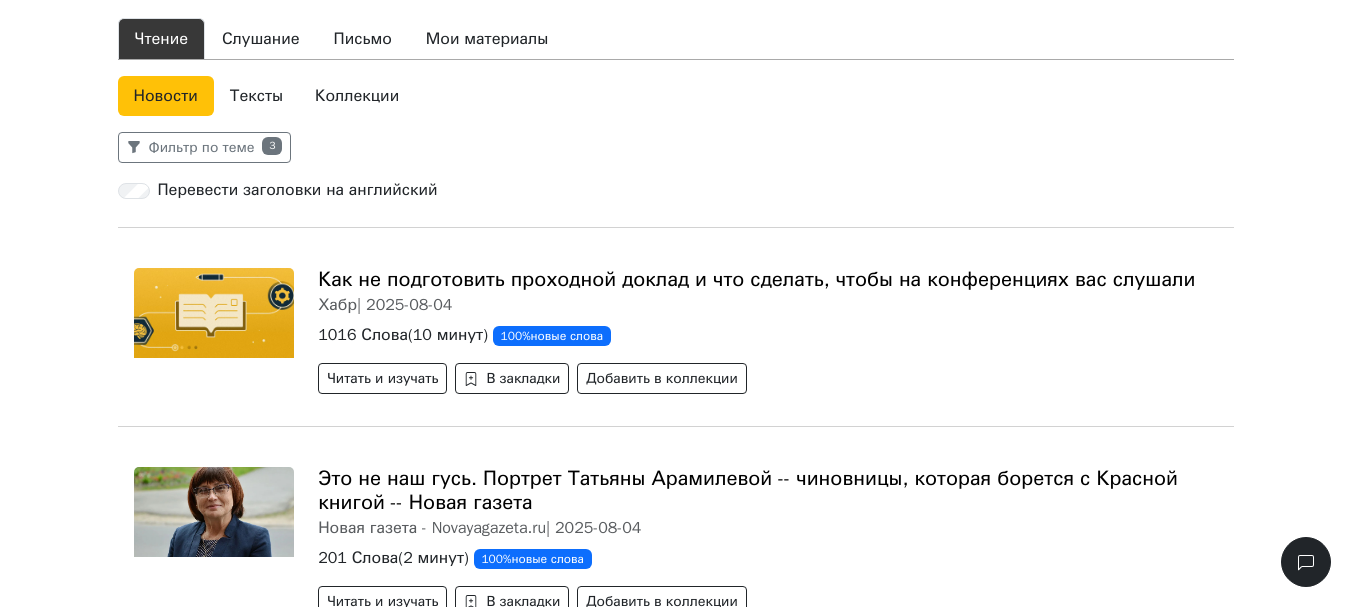 click on "Коллекции" at bounding box center [357, 96] 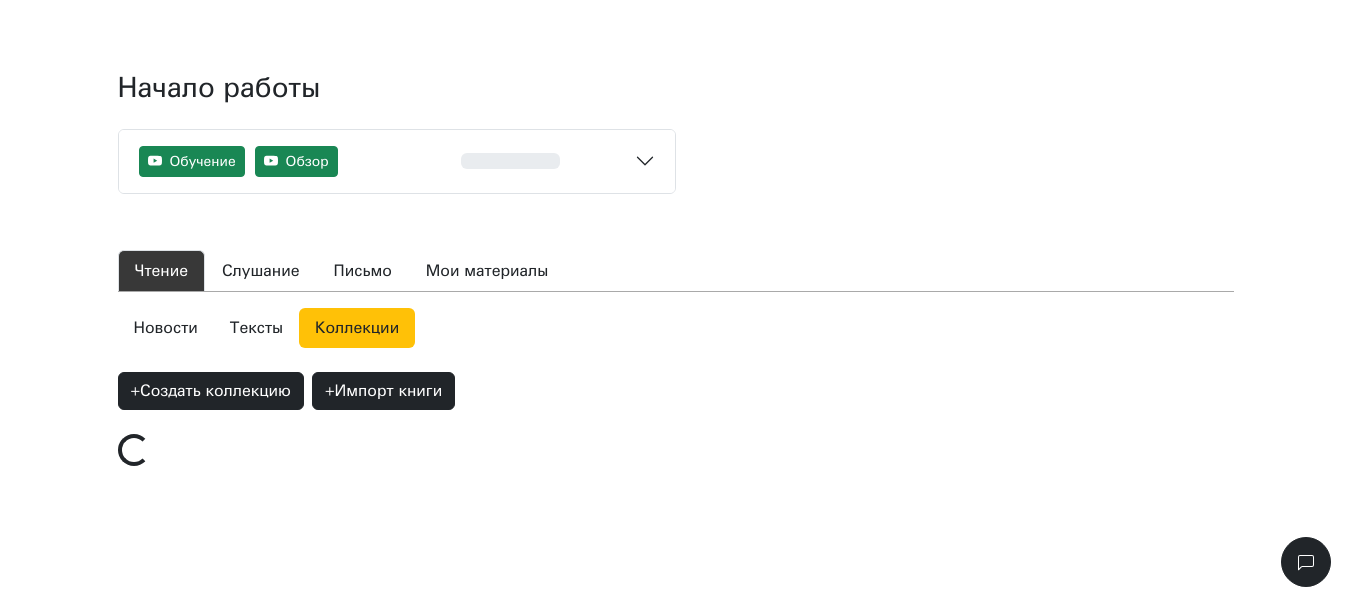 scroll, scrollTop: 90, scrollLeft: 0, axis: vertical 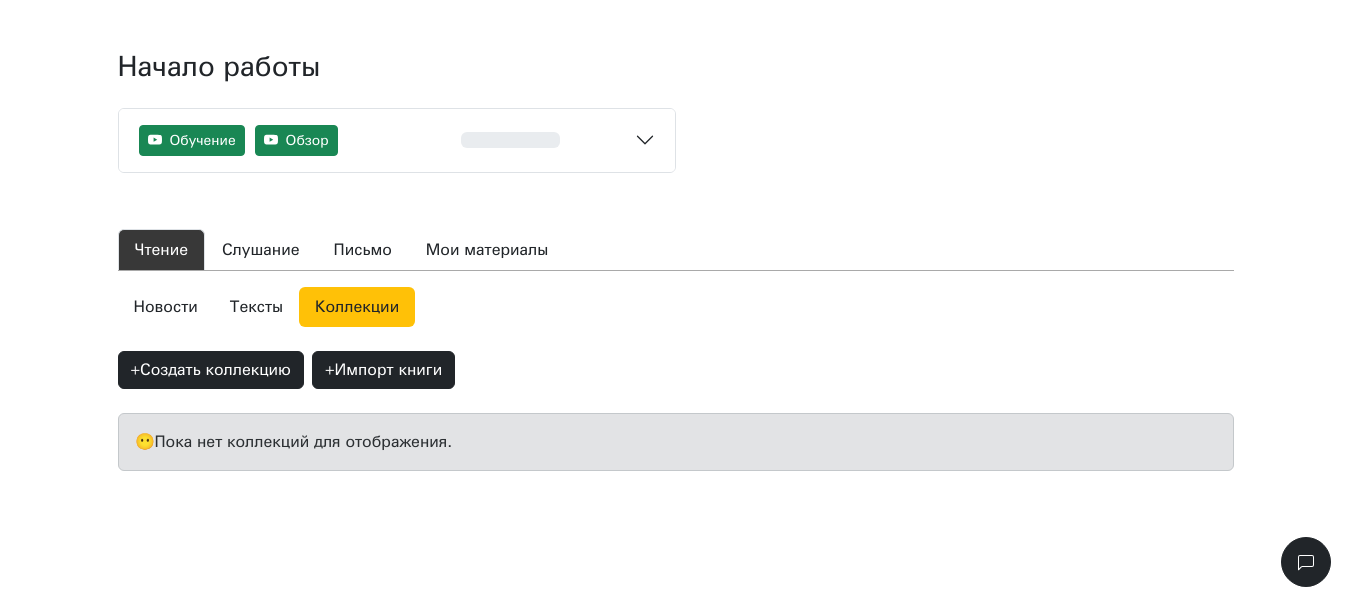 click on "Тексты" at bounding box center (256, 307) 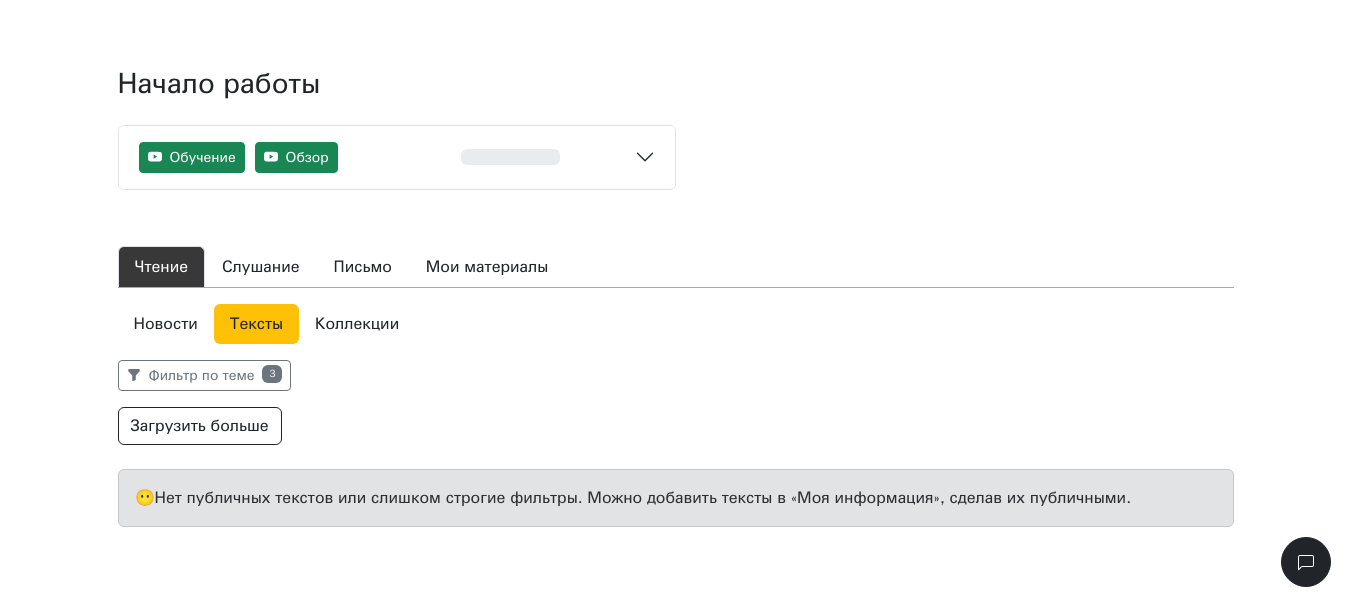 scroll, scrollTop: 0, scrollLeft: 0, axis: both 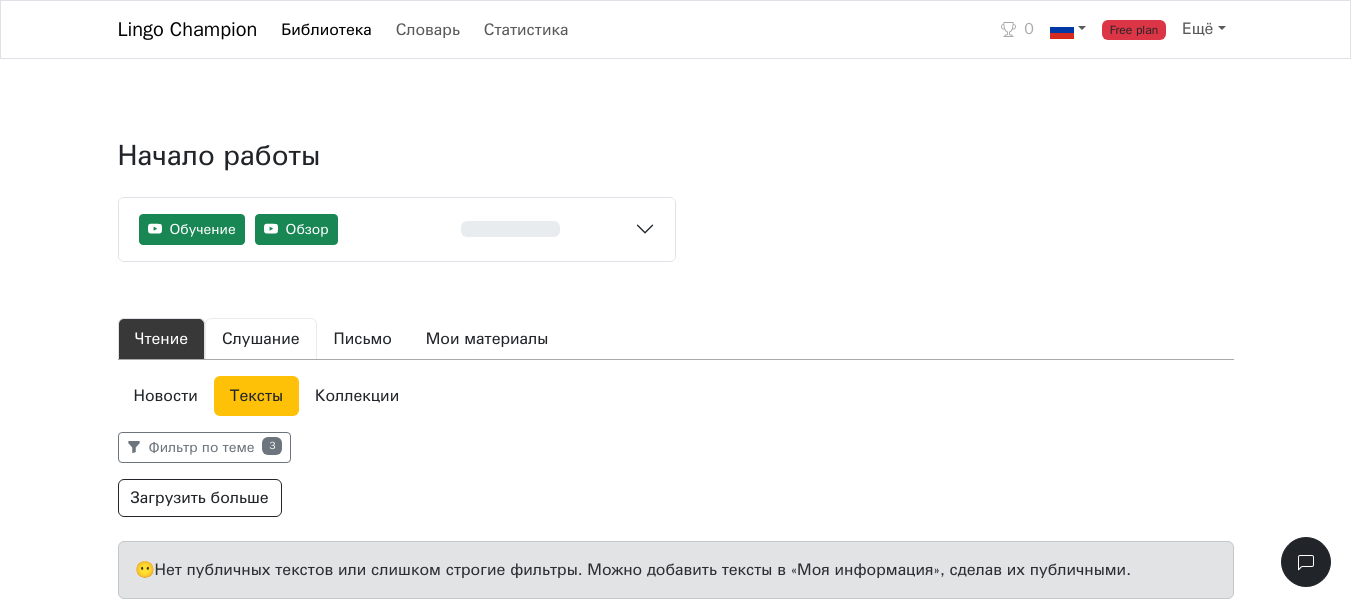 click on "Слушание" at bounding box center [261, 339] 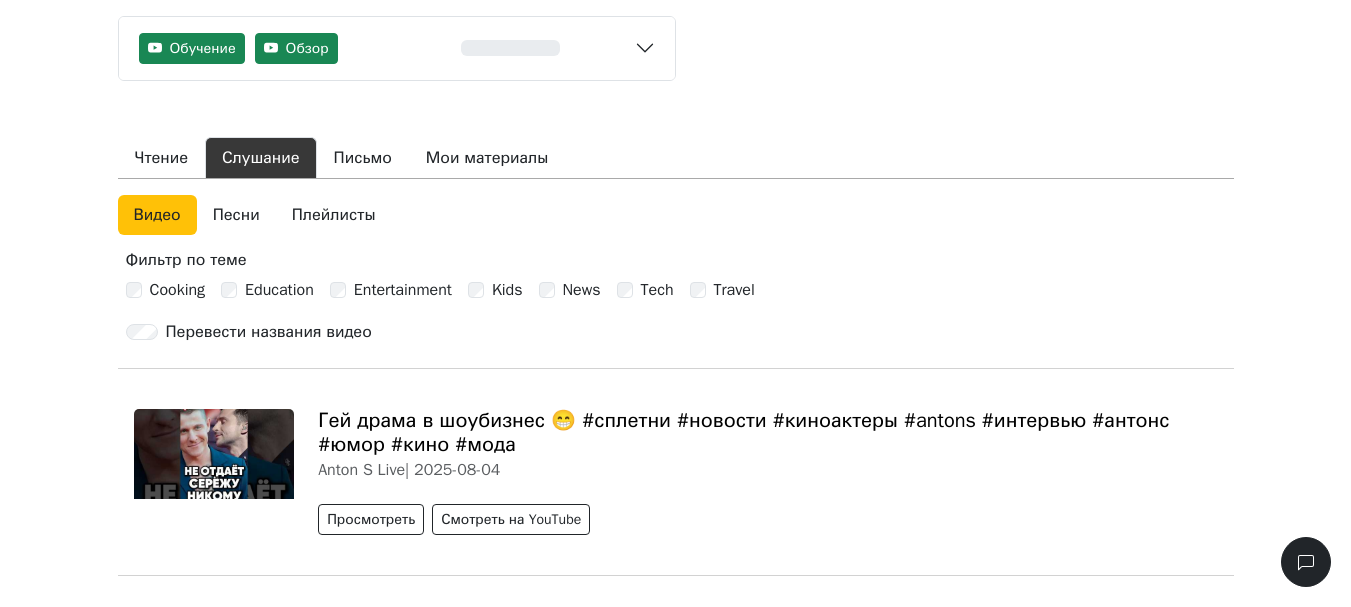 scroll, scrollTop: 0, scrollLeft: 0, axis: both 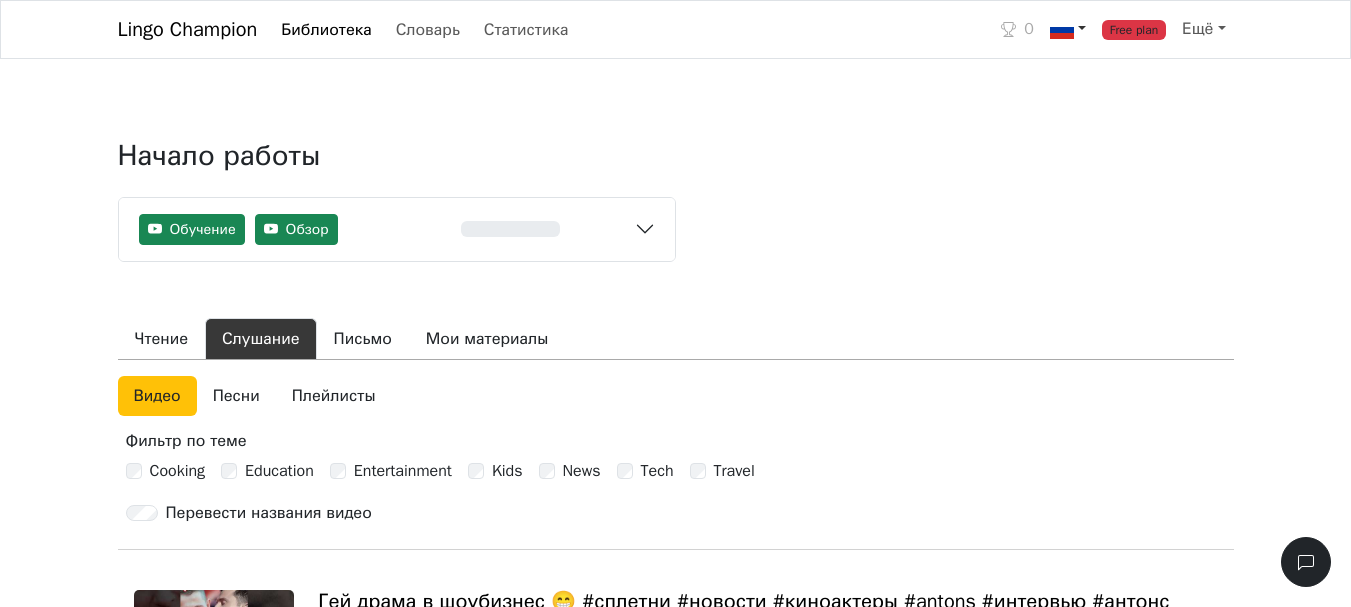 click at bounding box center (1068, 29) 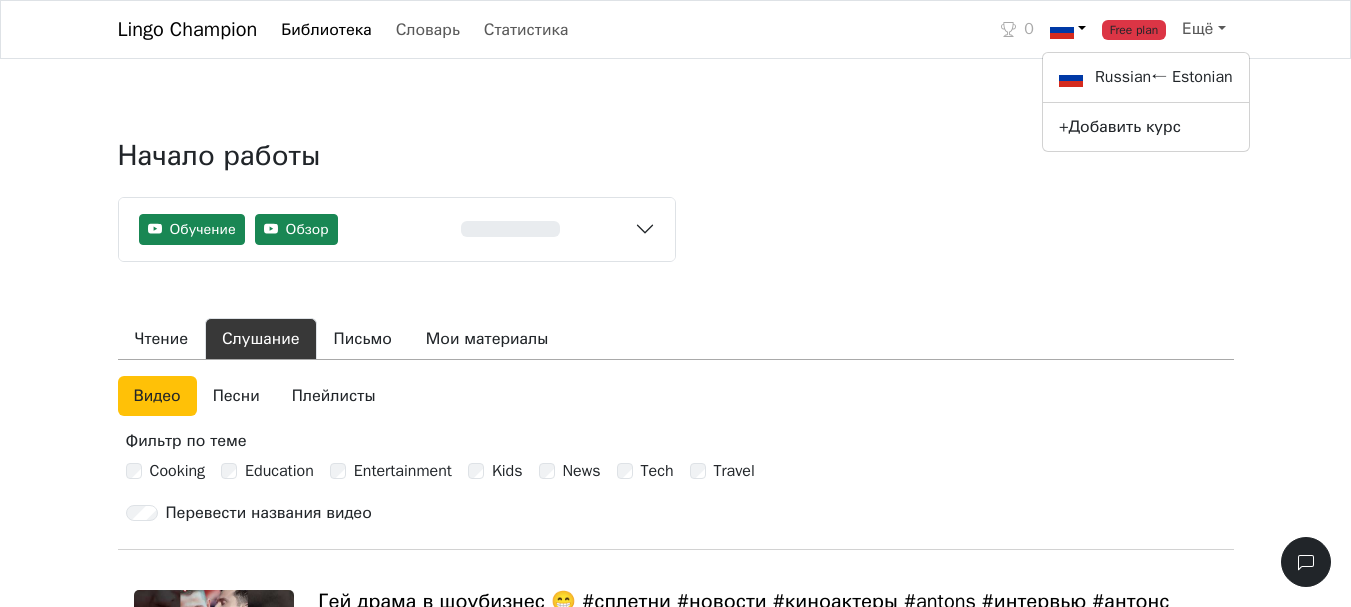drag, startPoint x: 391, startPoint y: 109, endPoint x: 400, endPoint y: 99, distance: 13.453624 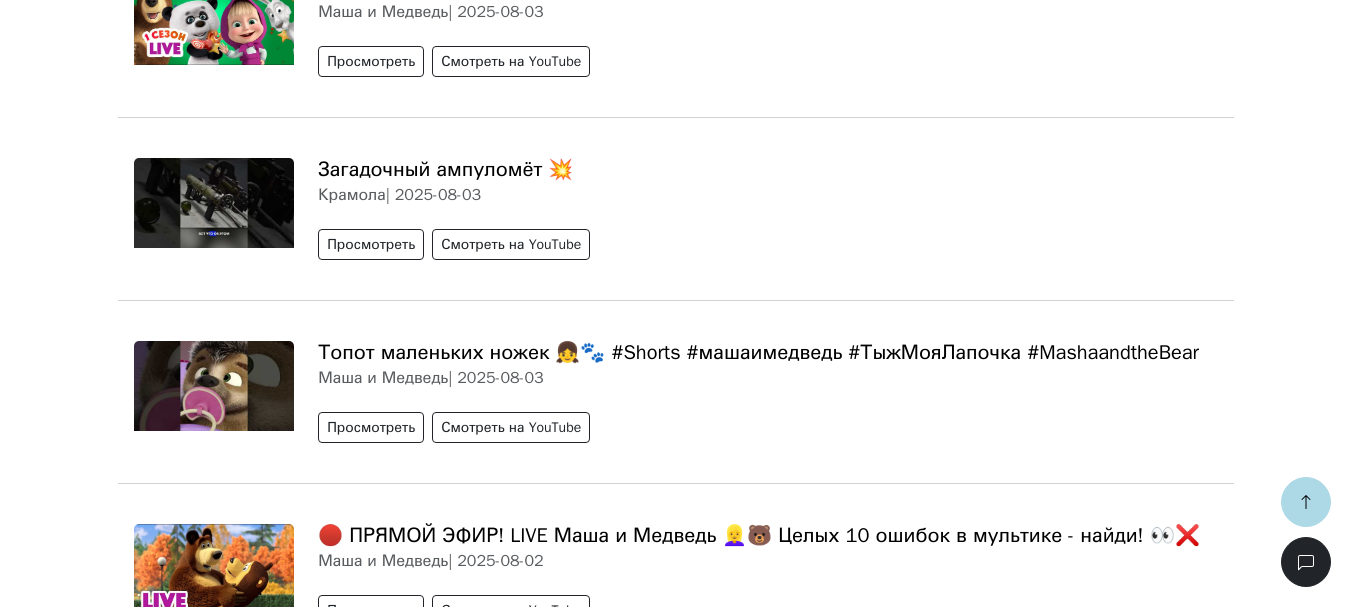 scroll, scrollTop: 1200, scrollLeft: 0, axis: vertical 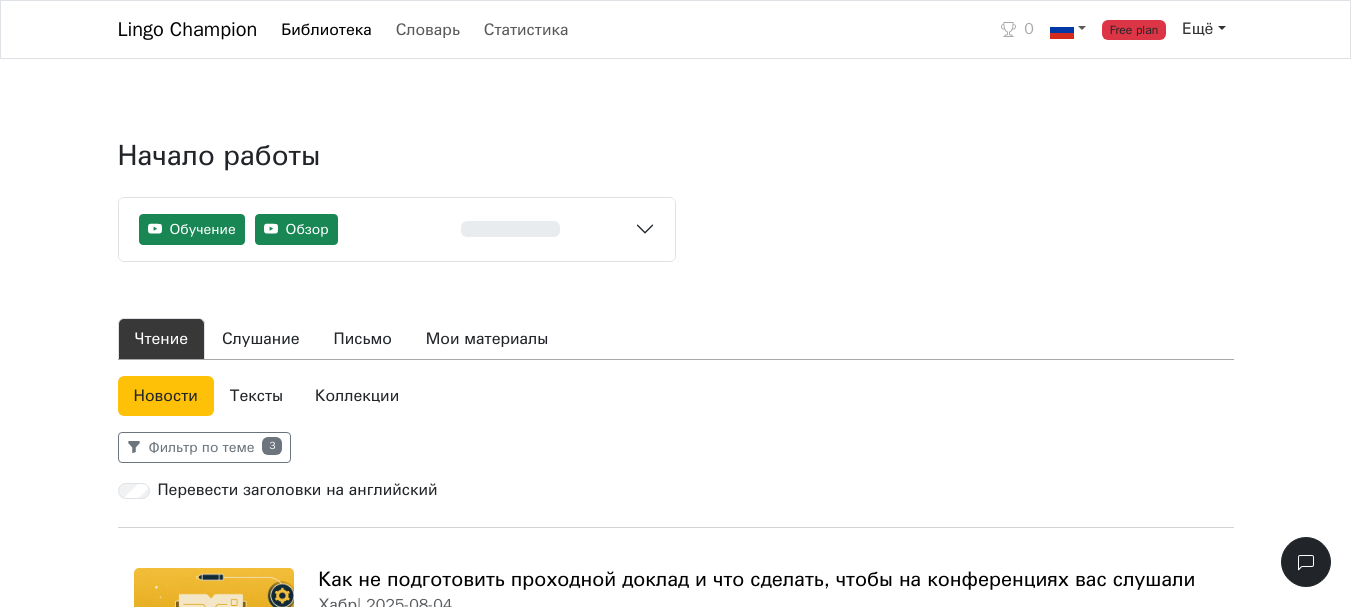 click on "Ещё" at bounding box center (1204, 29) 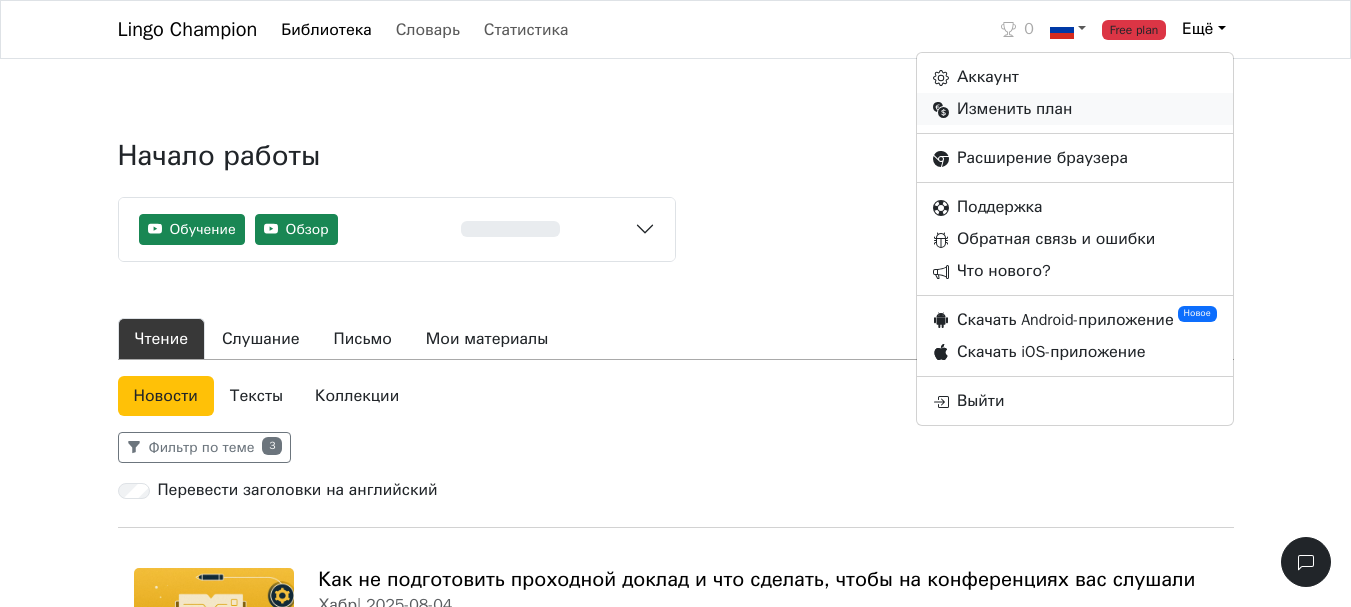click on "Изменить план" at bounding box center [1075, 109] 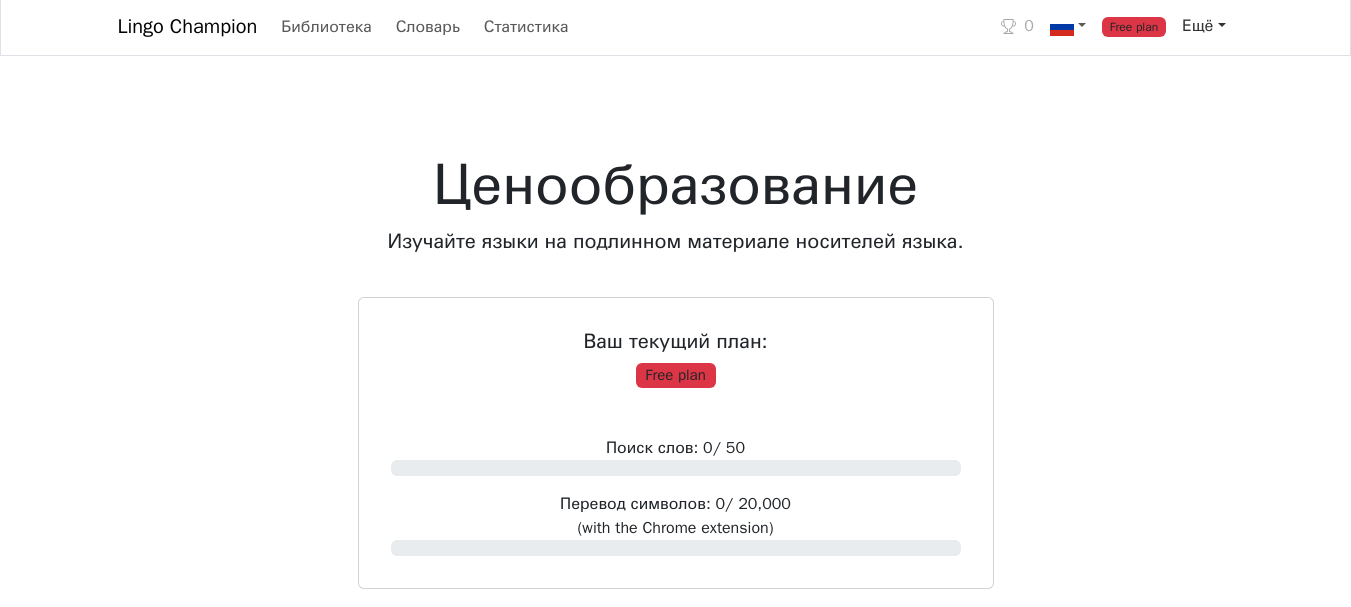scroll, scrollTop: 0, scrollLeft: 0, axis: both 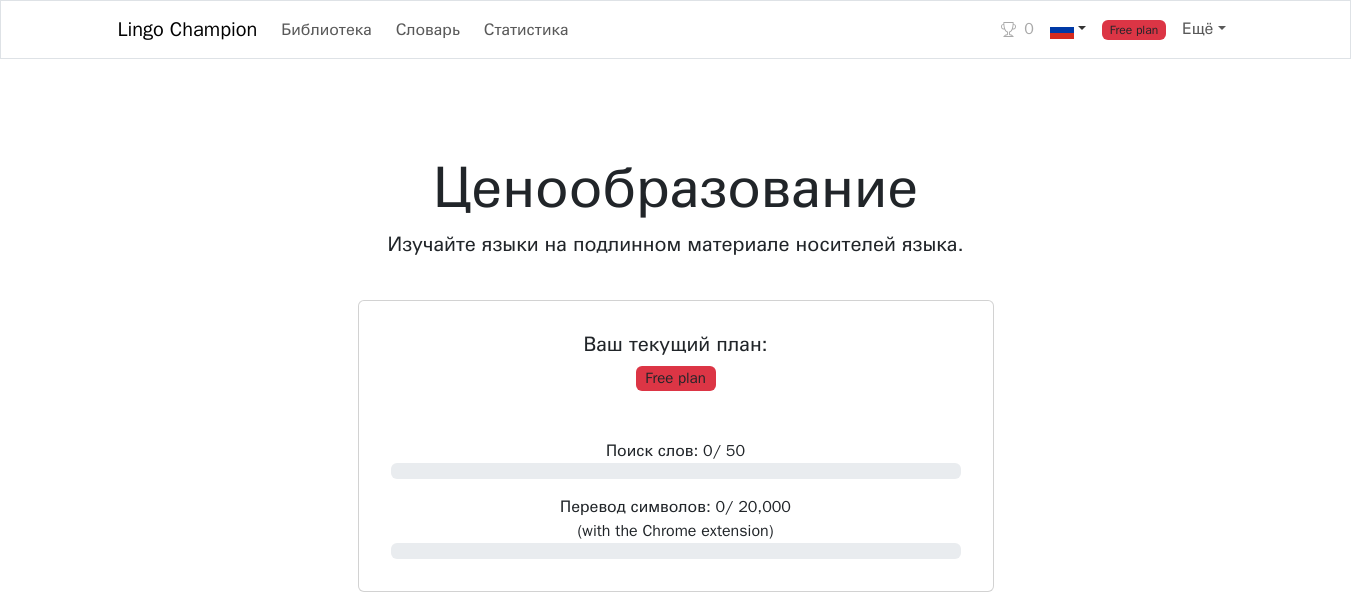 click at bounding box center (1068, 29) 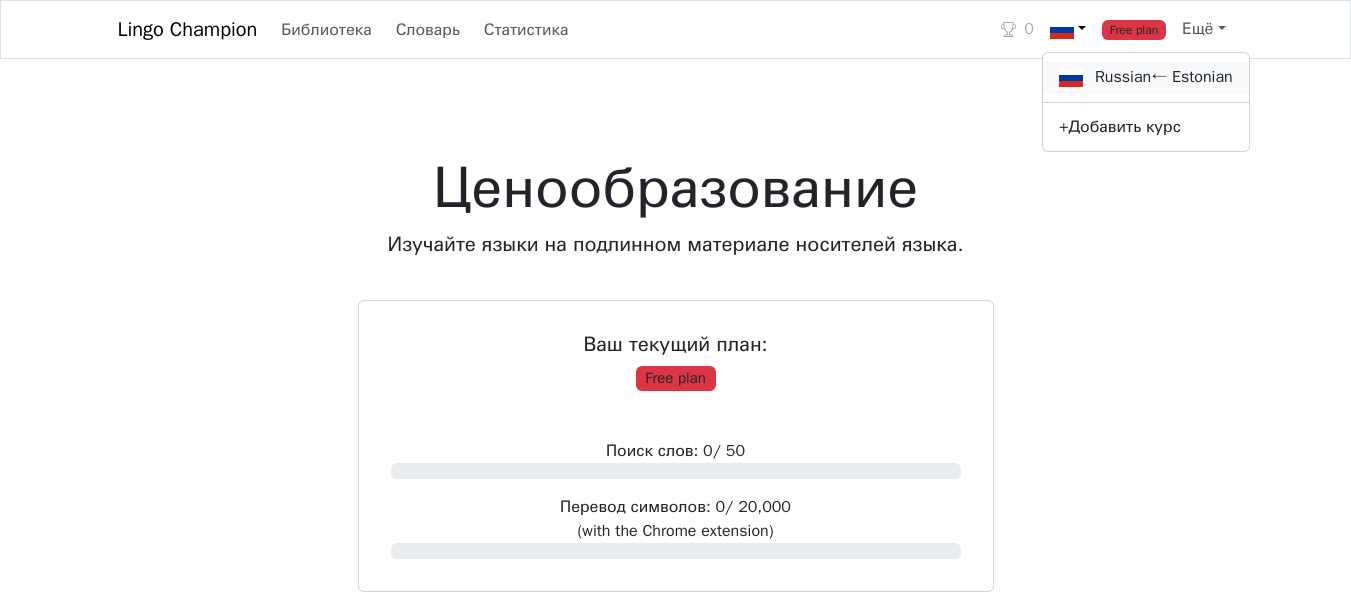click on "Russian  ←   Estonian" at bounding box center (1146, 77) 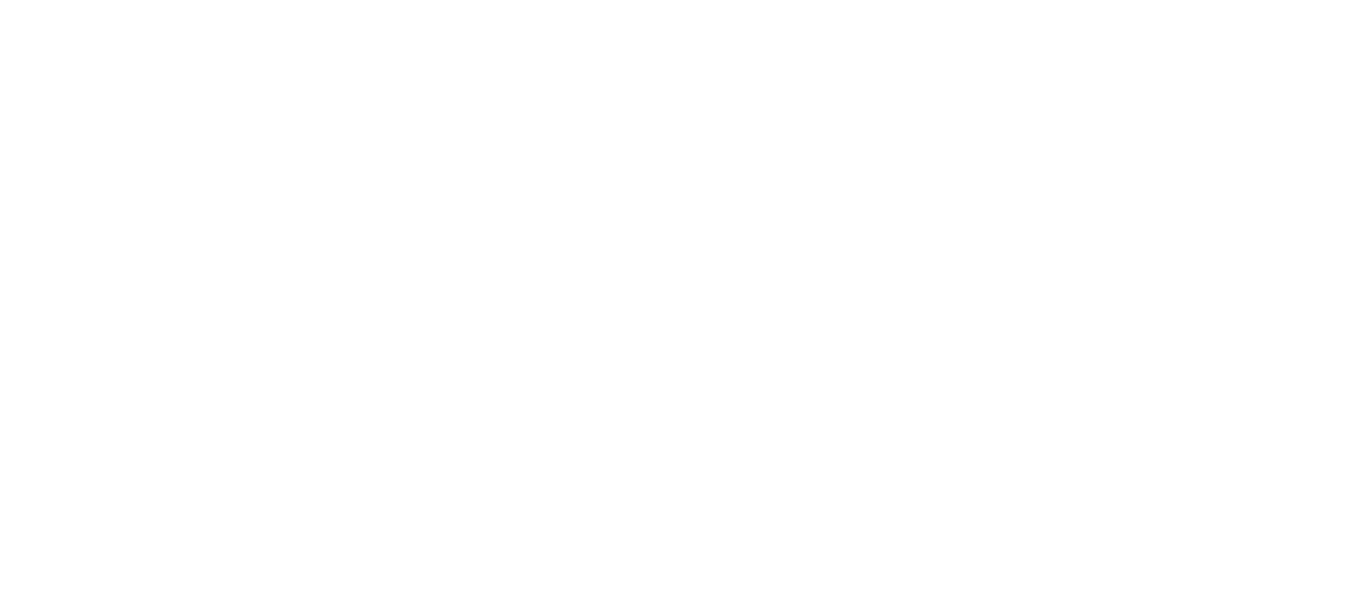 scroll, scrollTop: 0, scrollLeft: 0, axis: both 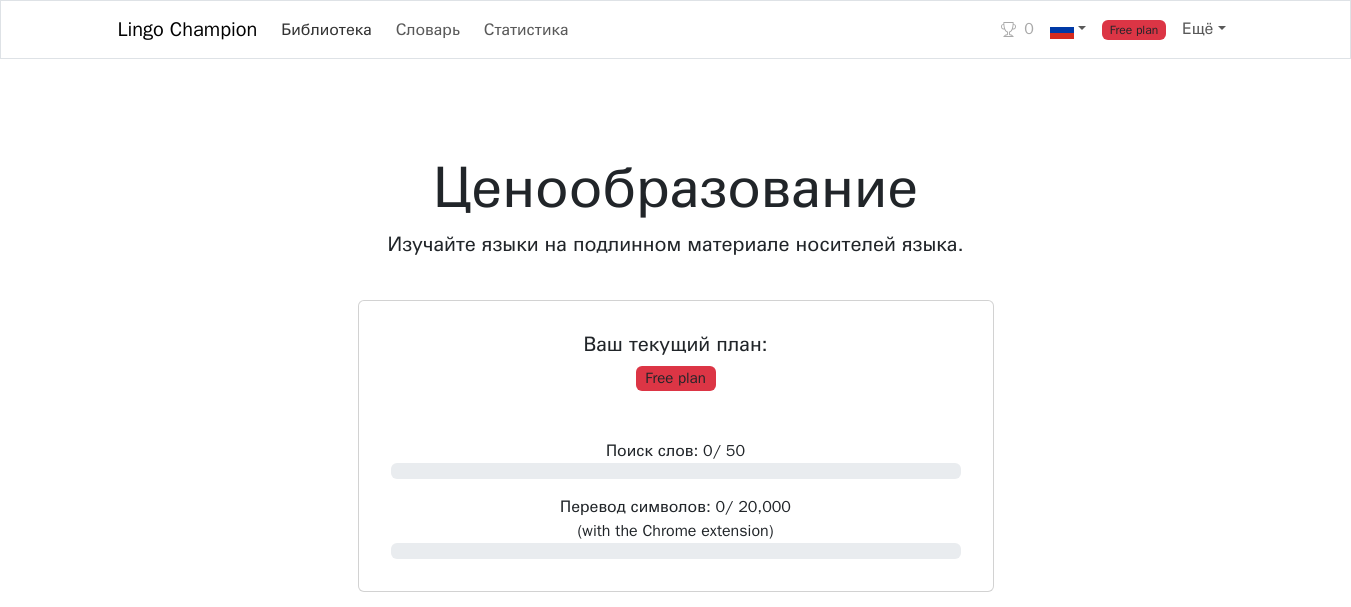 click on "Библиотека" at bounding box center [326, 30] 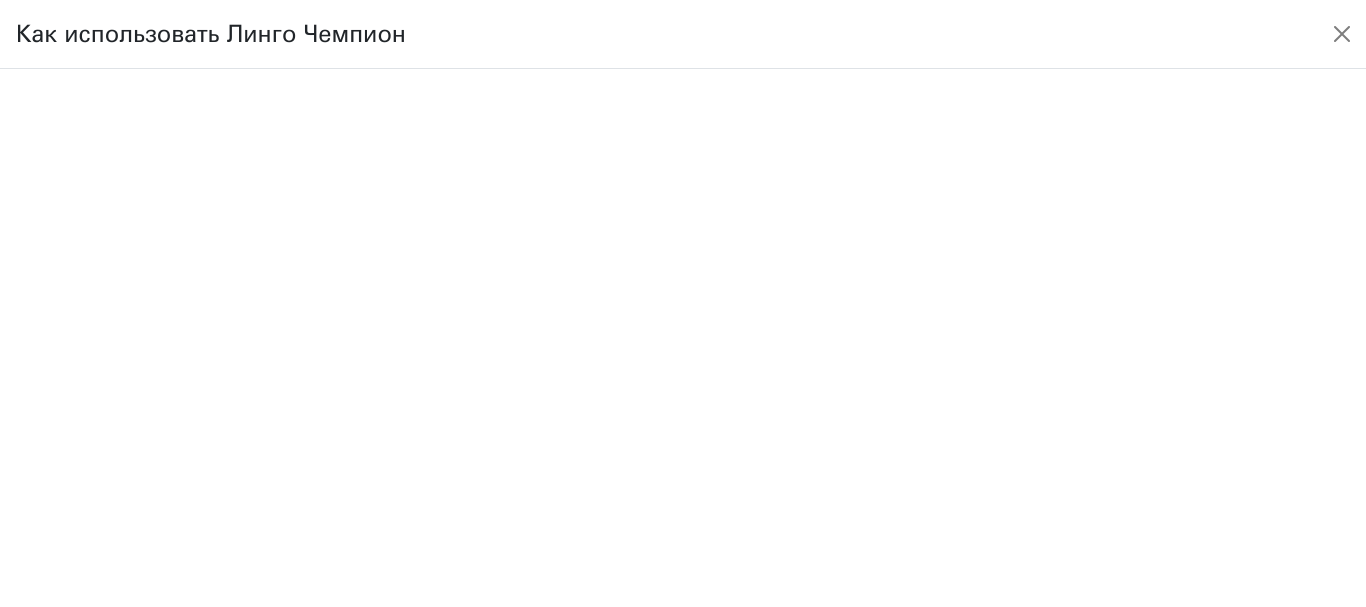 scroll, scrollTop: 0, scrollLeft: 0, axis: both 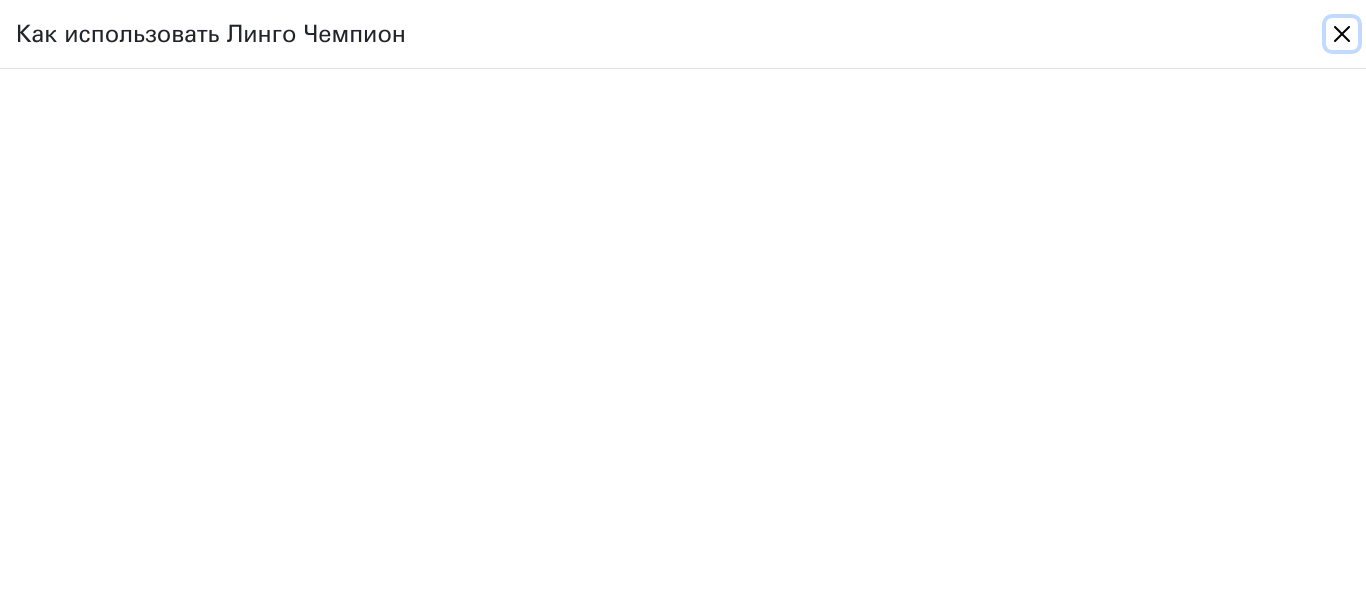 click at bounding box center (1342, 34) 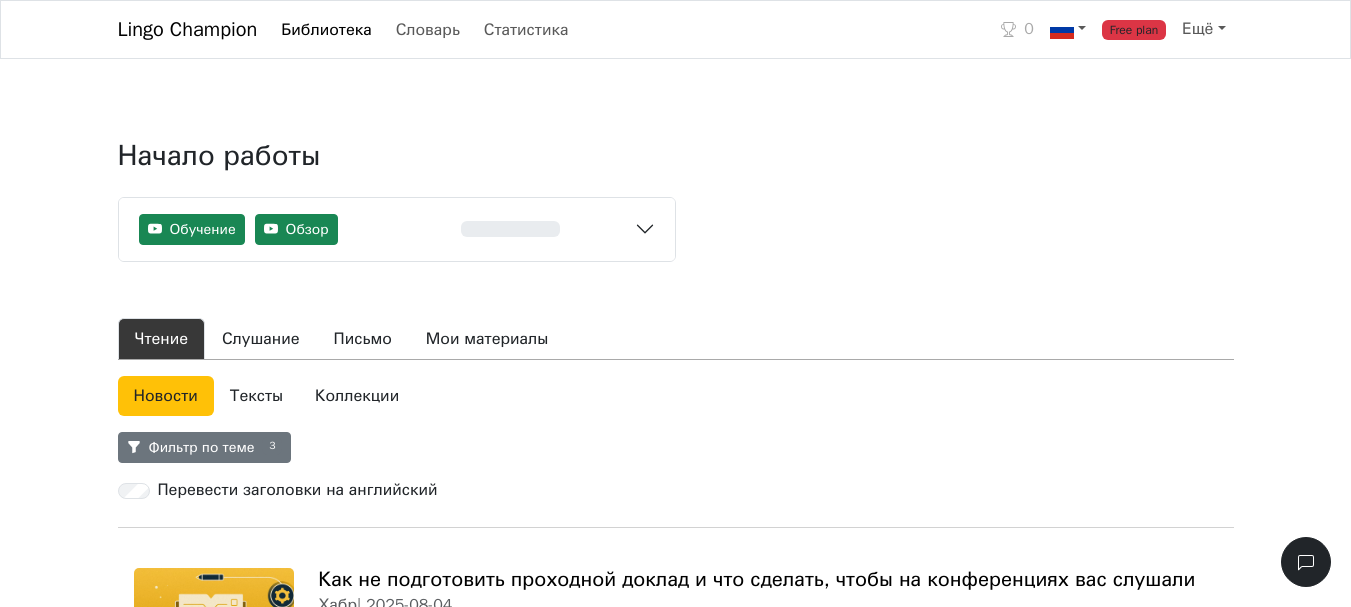 click on "Фильтр по теме 3" at bounding box center [205, 447] 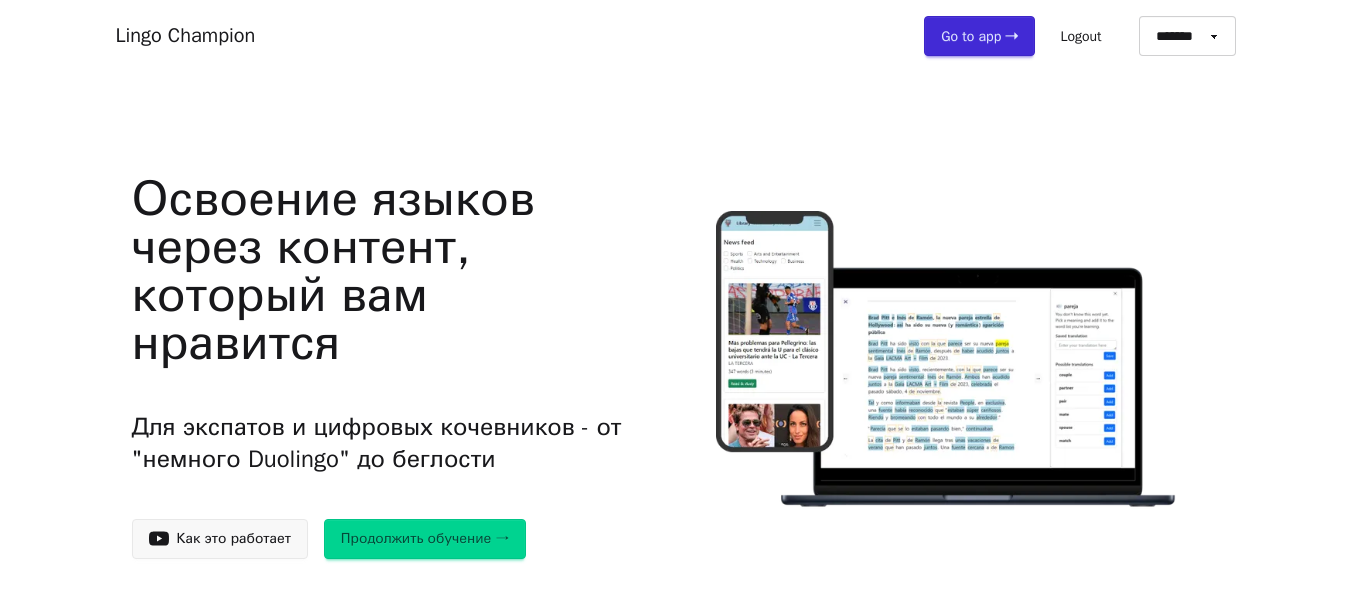 scroll, scrollTop: 0, scrollLeft: 0, axis: both 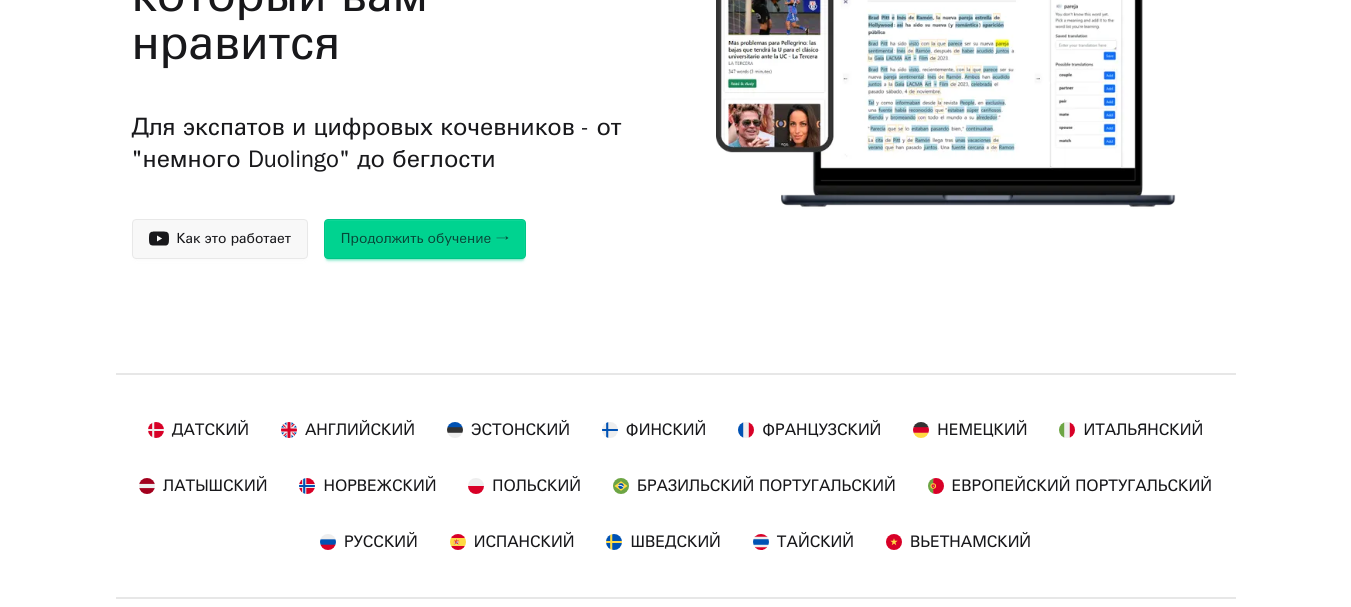 click on "Эстонский" at bounding box center [520, 430] 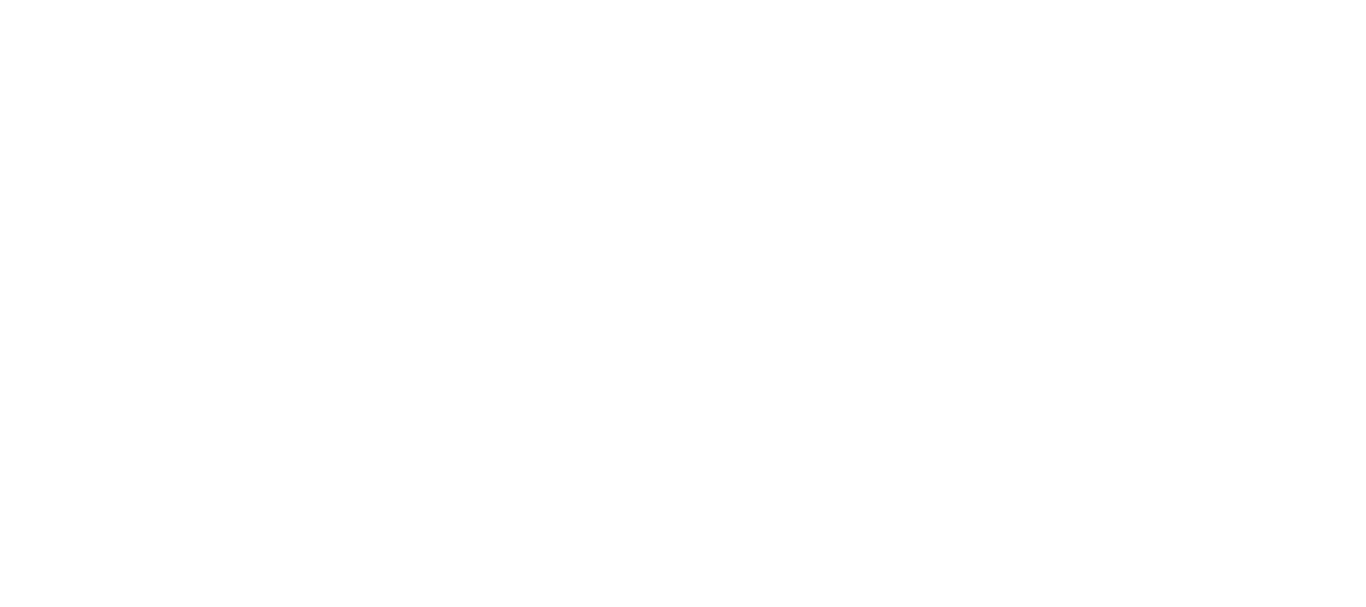 scroll, scrollTop: 0, scrollLeft: 0, axis: both 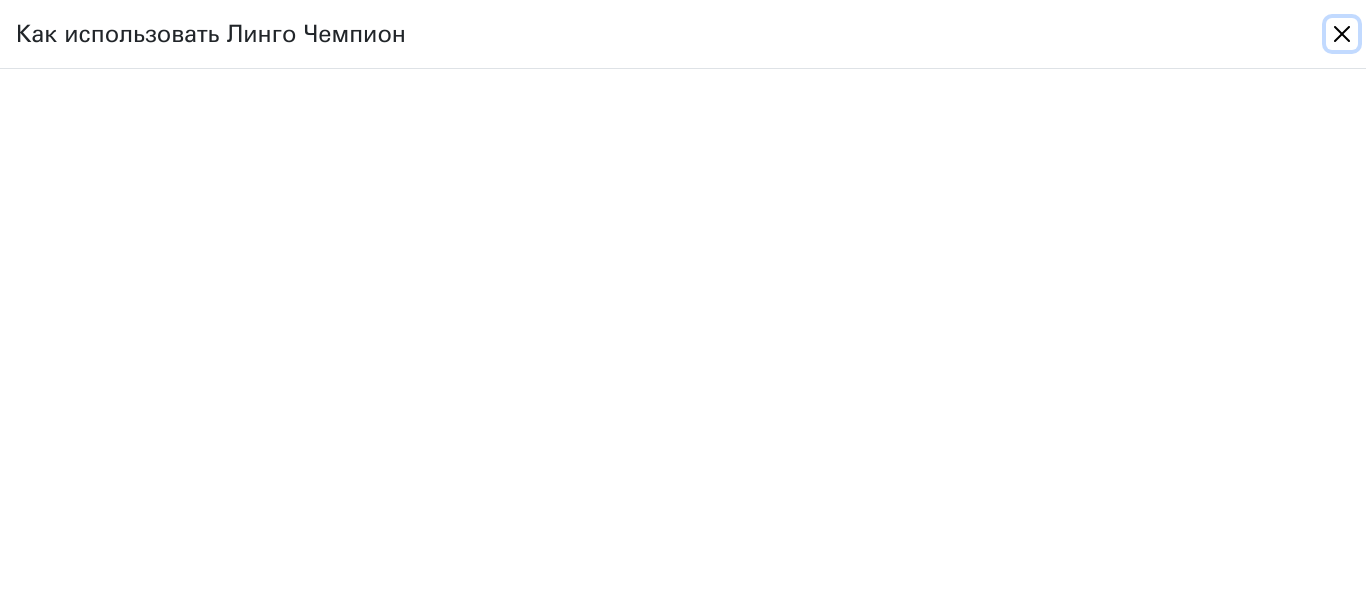 drag, startPoint x: 1343, startPoint y: 39, endPoint x: 1333, endPoint y: 38, distance: 10.049875 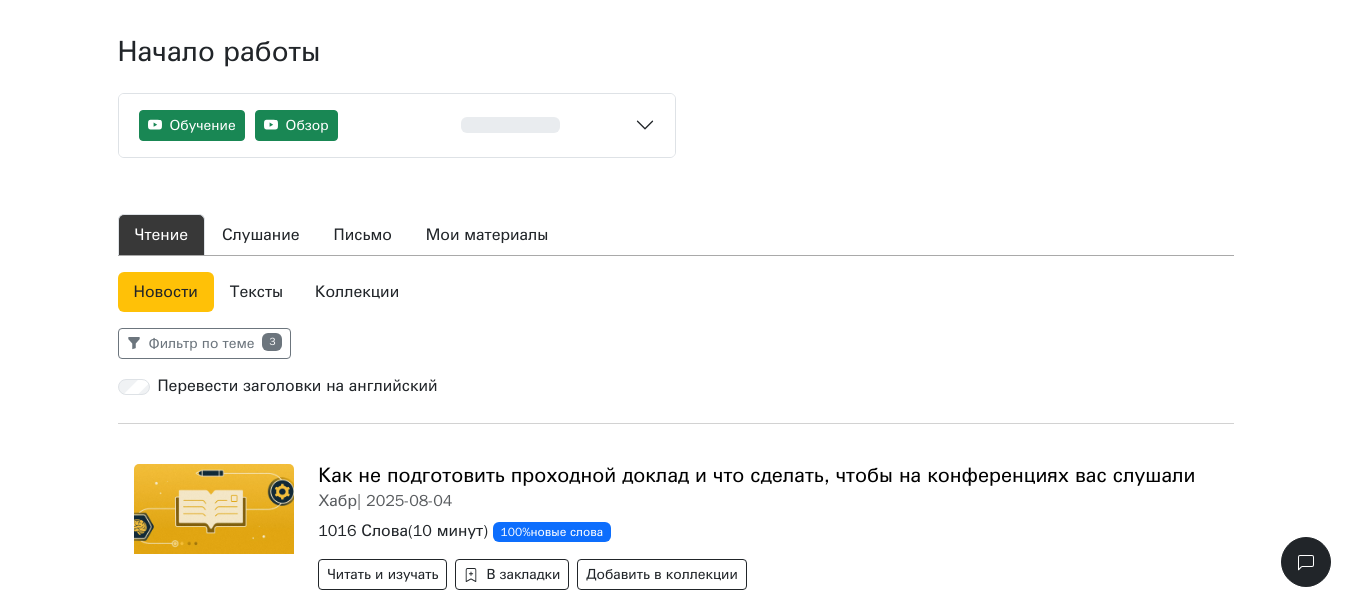 scroll, scrollTop: 200, scrollLeft: 0, axis: vertical 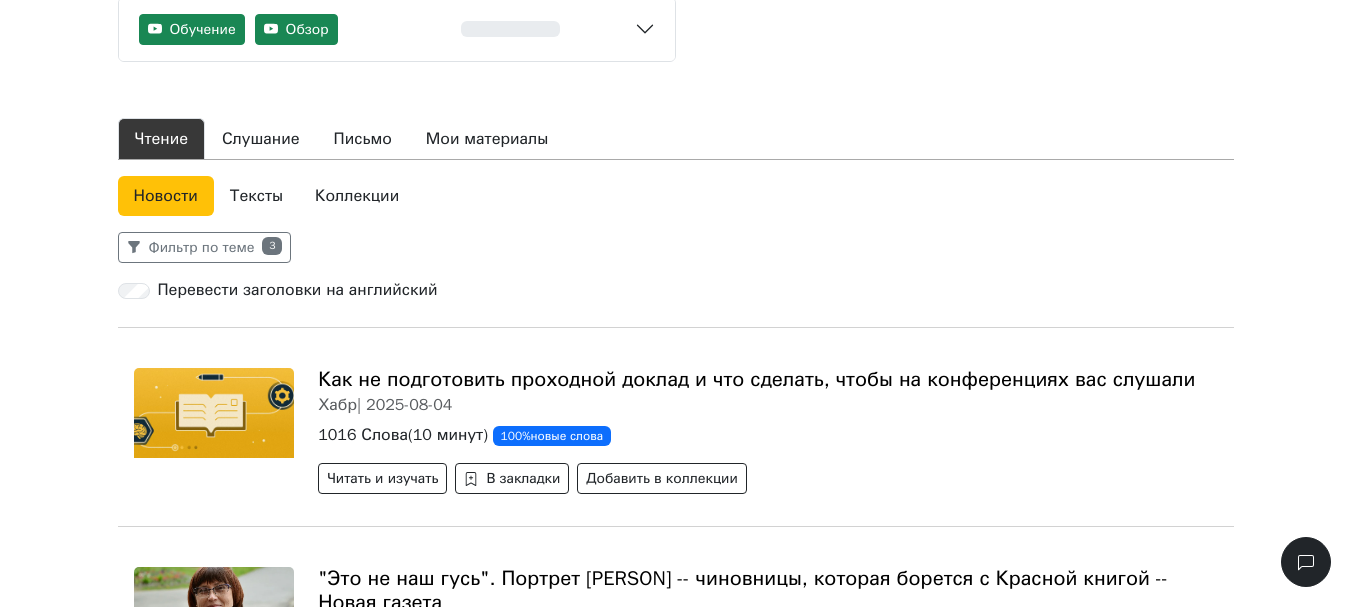click on "Коллекции" at bounding box center (357, 196) 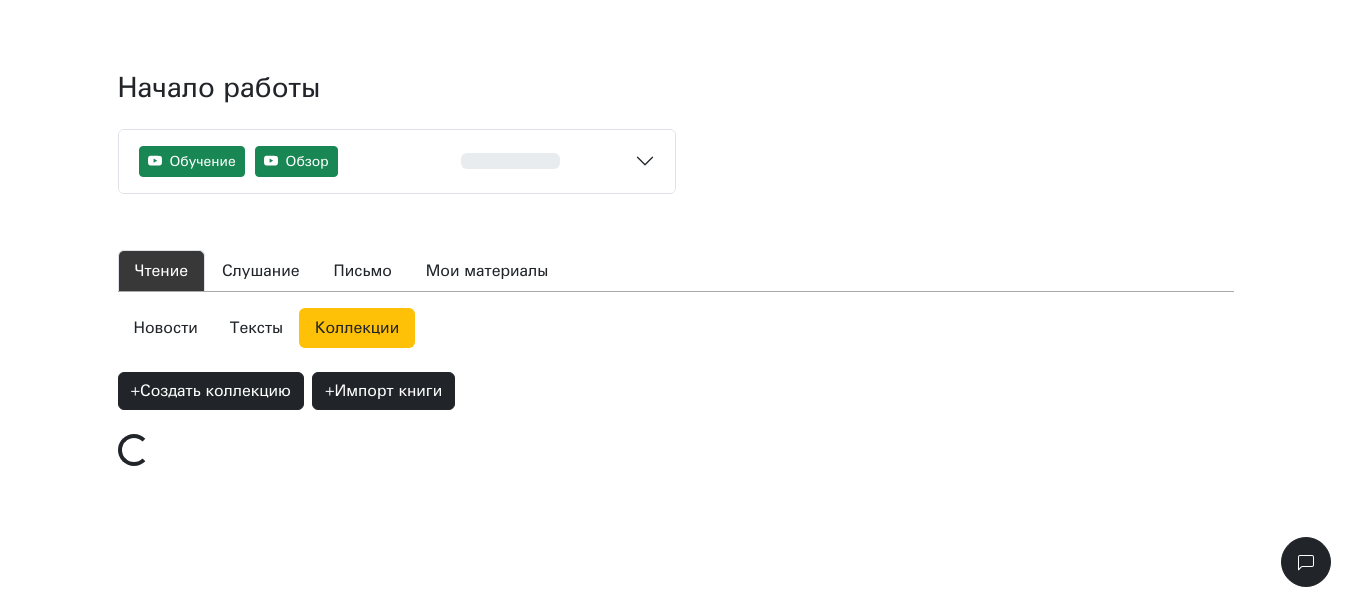 scroll, scrollTop: 90, scrollLeft: 0, axis: vertical 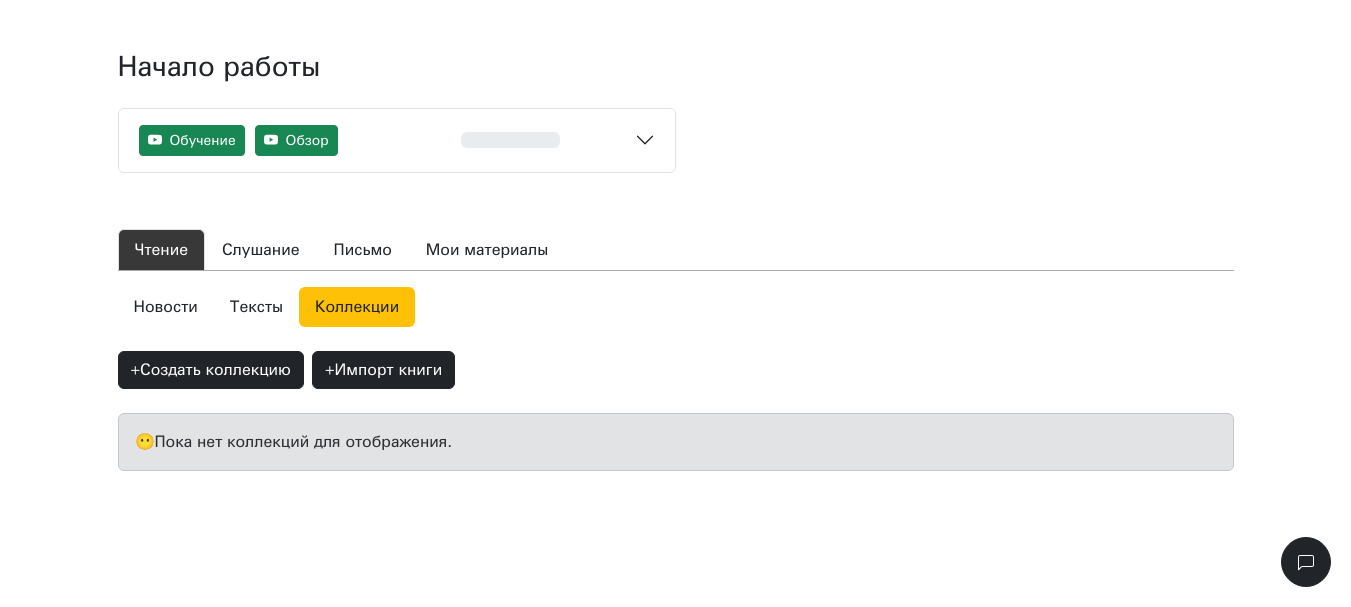 click on "😶  Пока нет коллекций для отображения." at bounding box center (676, 442) 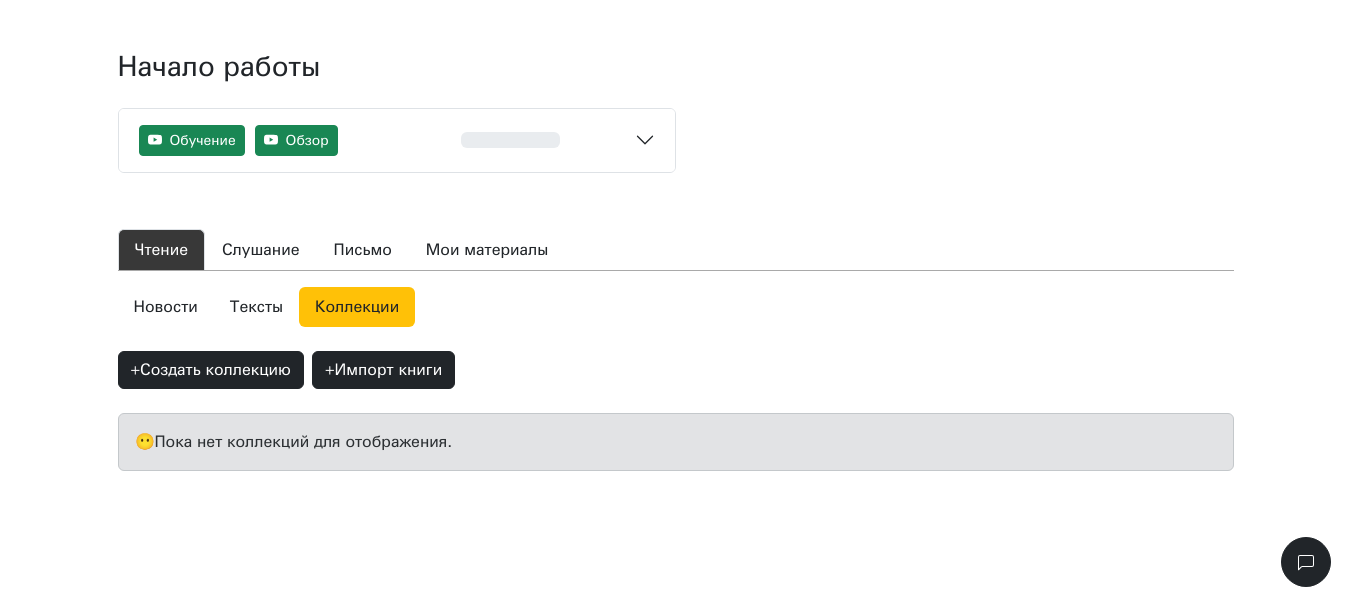 drag, startPoint x: 289, startPoint y: 449, endPoint x: 878, endPoint y: 99, distance: 685.14307 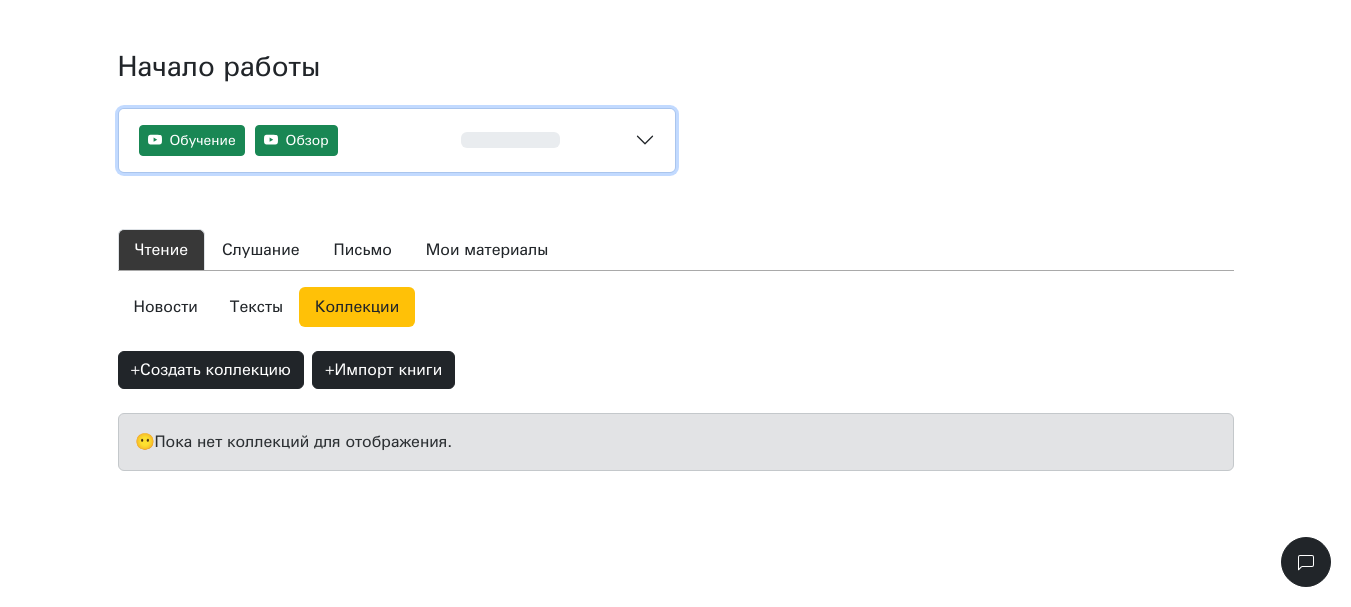 click on "Обучение Обзор 0%" at bounding box center [397, 140] 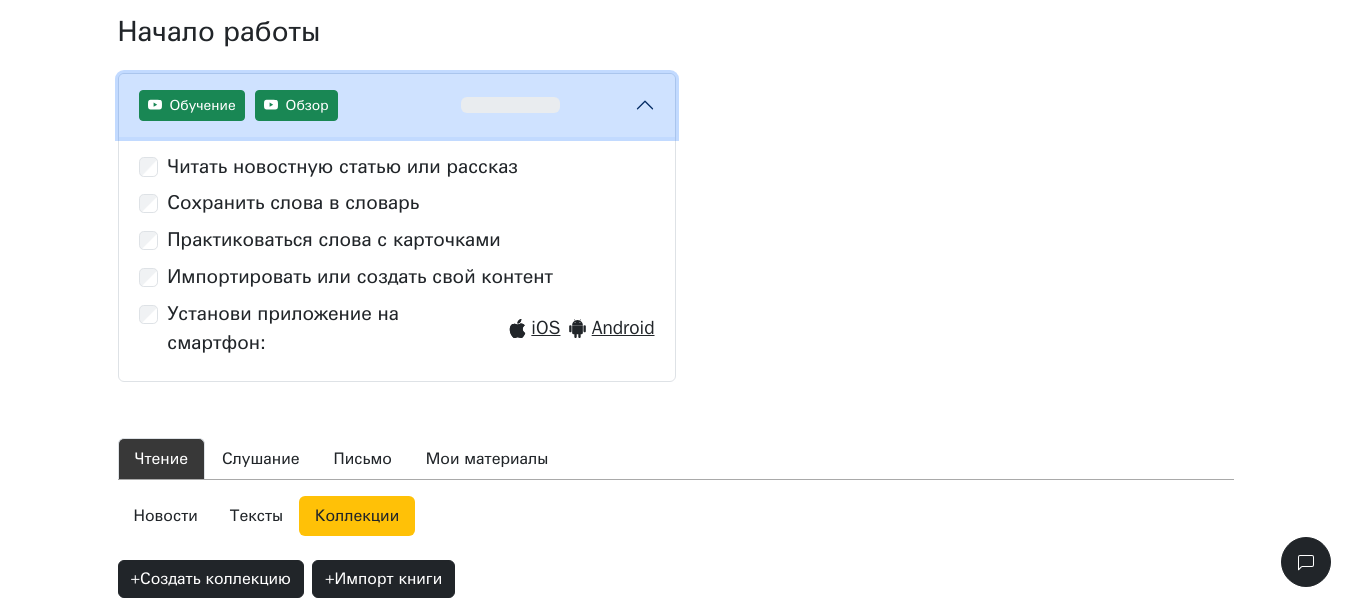 scroll, scrollTop: 90, scrollLeft: 0, axis: vertical 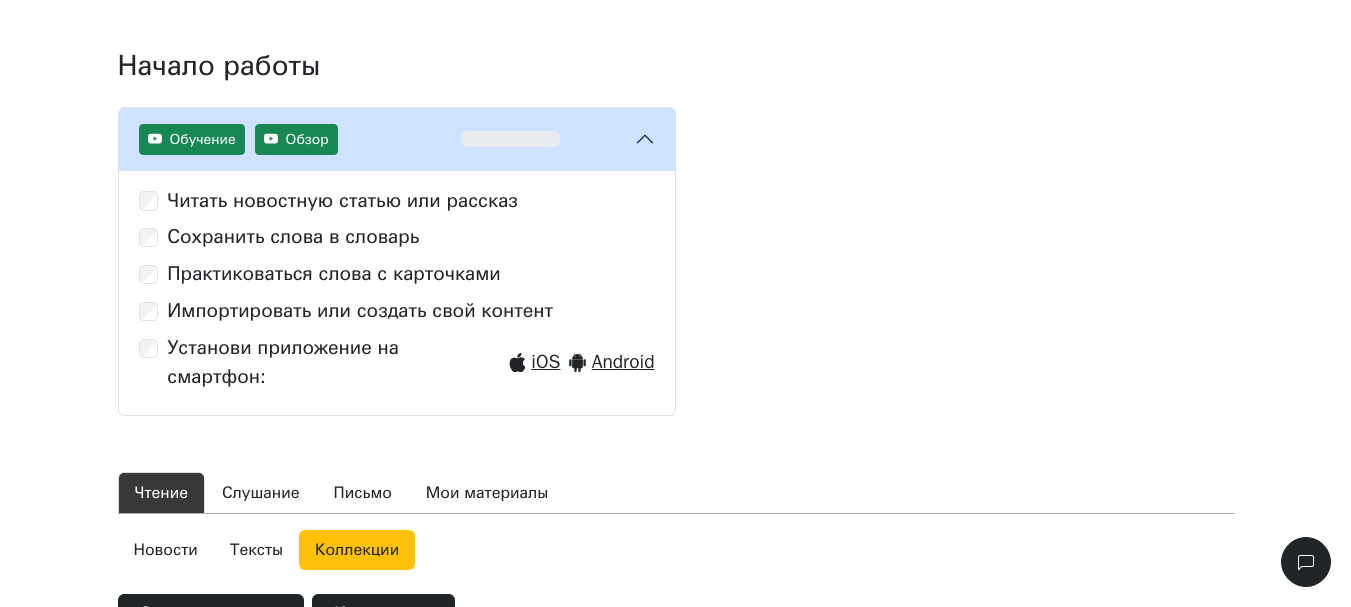 click on "Практиковаться слова с карточками" at bounding box center [334, 274] 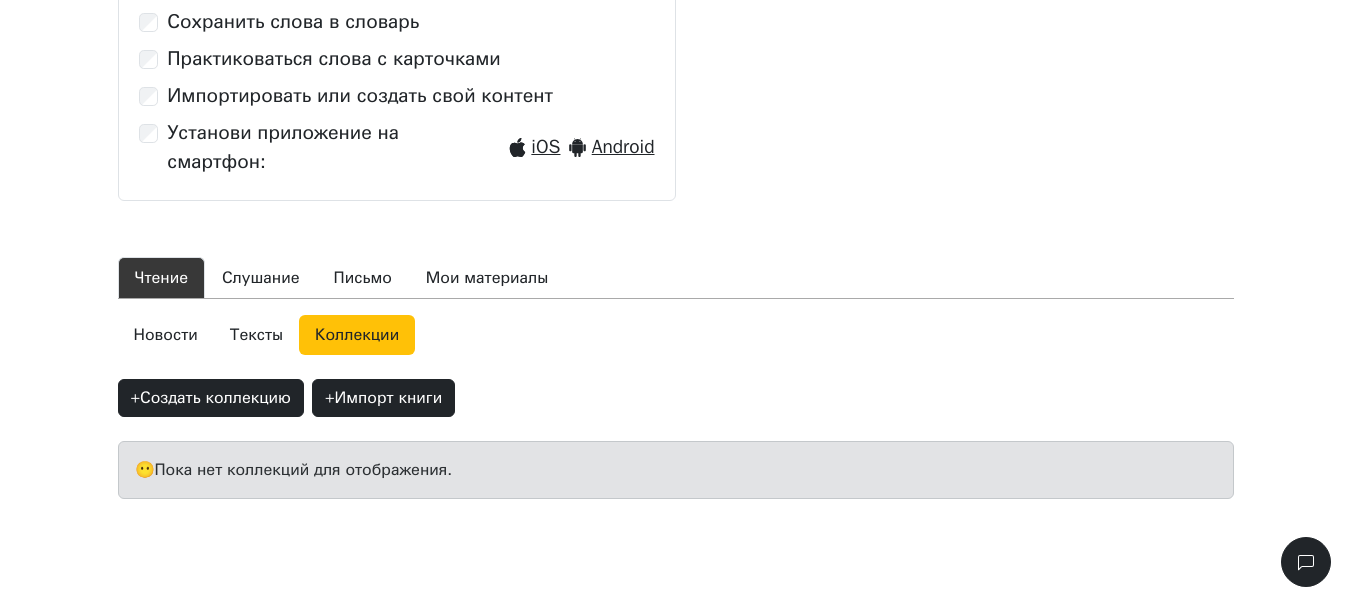 scroll, scrollTop: 306, scrollLeft: 0, axis: vertical 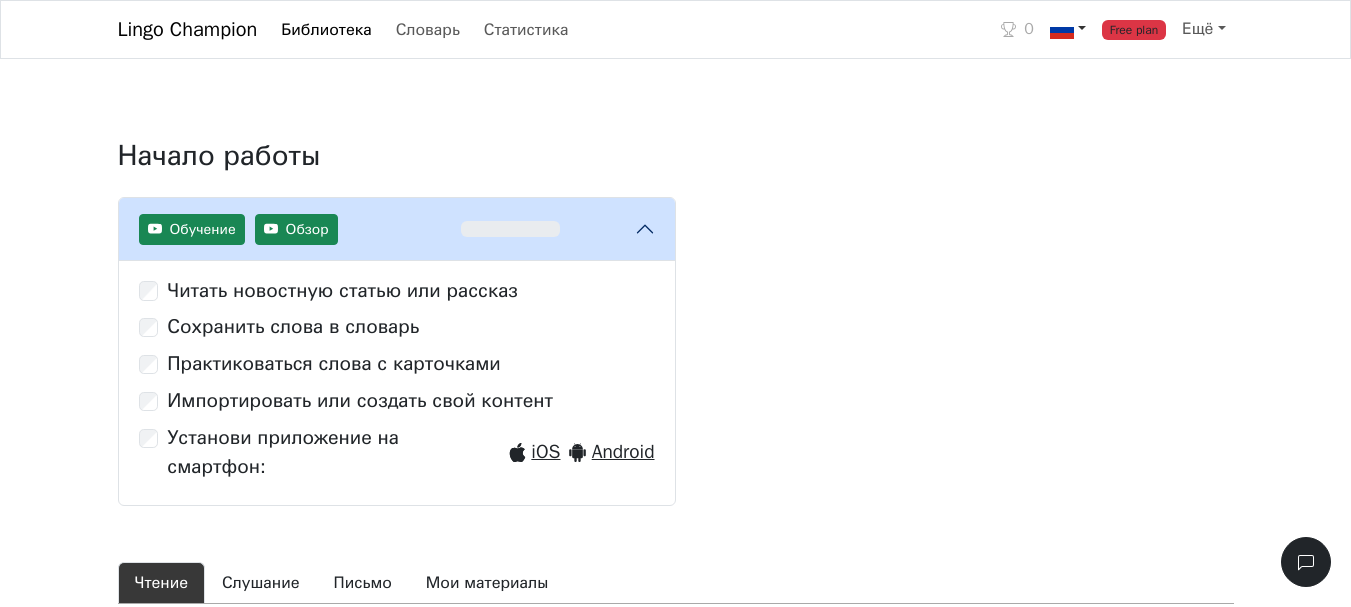 click at bounding box center [1062, 30] 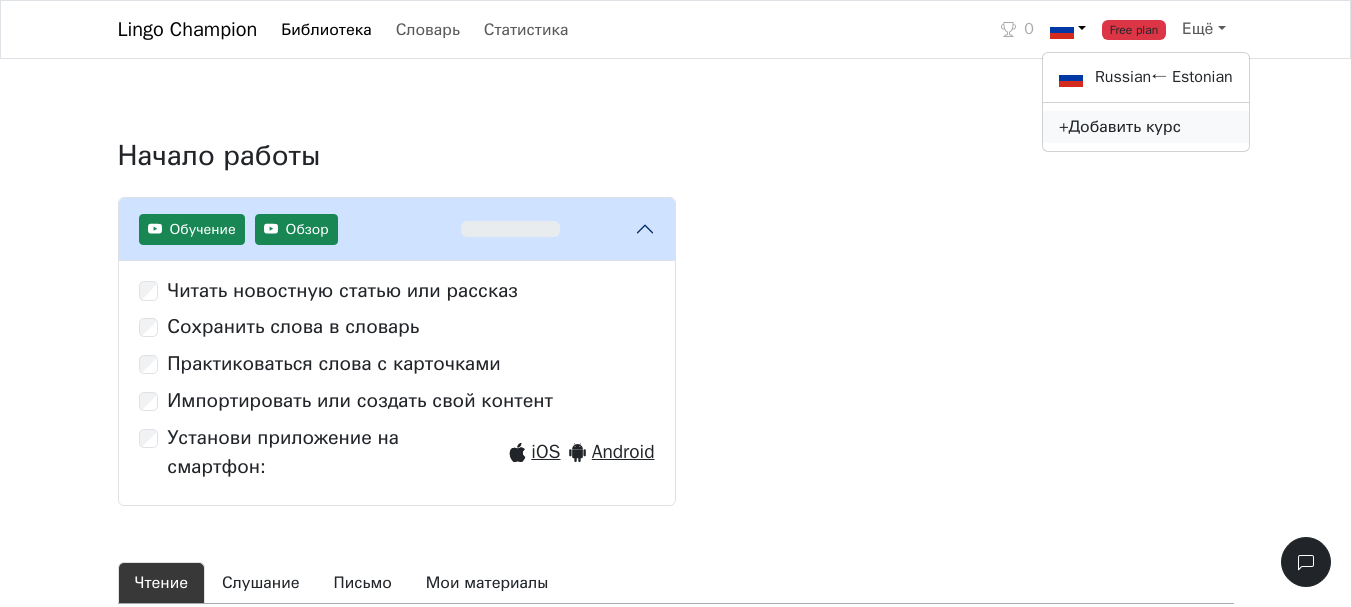 click on "+  Добавить курс" at bounding box center (1146, 127) 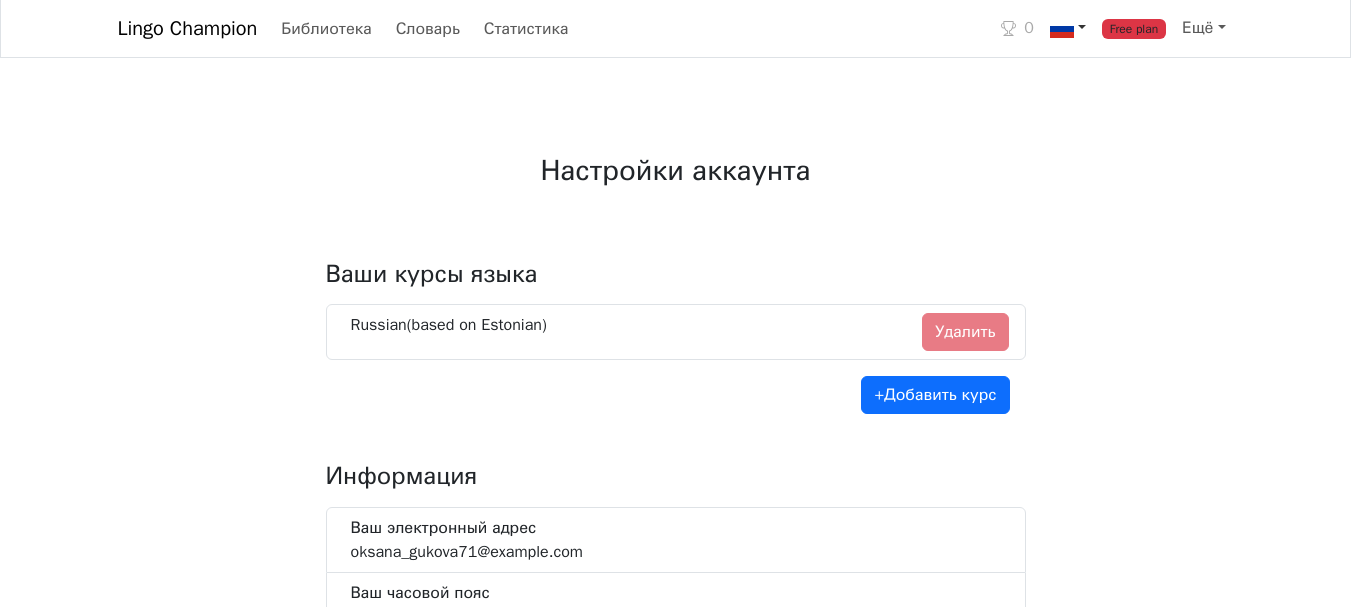 scroll, scrollTop: 200, scrollLeft: 0, axis: vertical 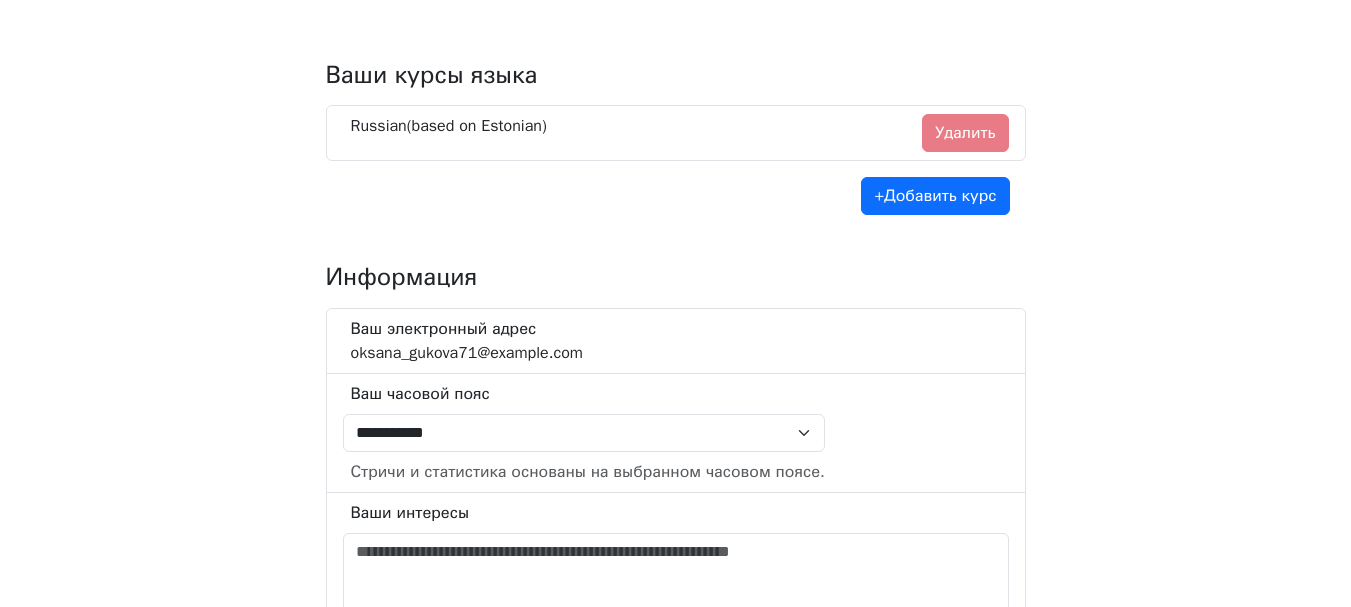 click on "Russian  (based on   Estonian ) Удалить" at bounding box center [676, 133] 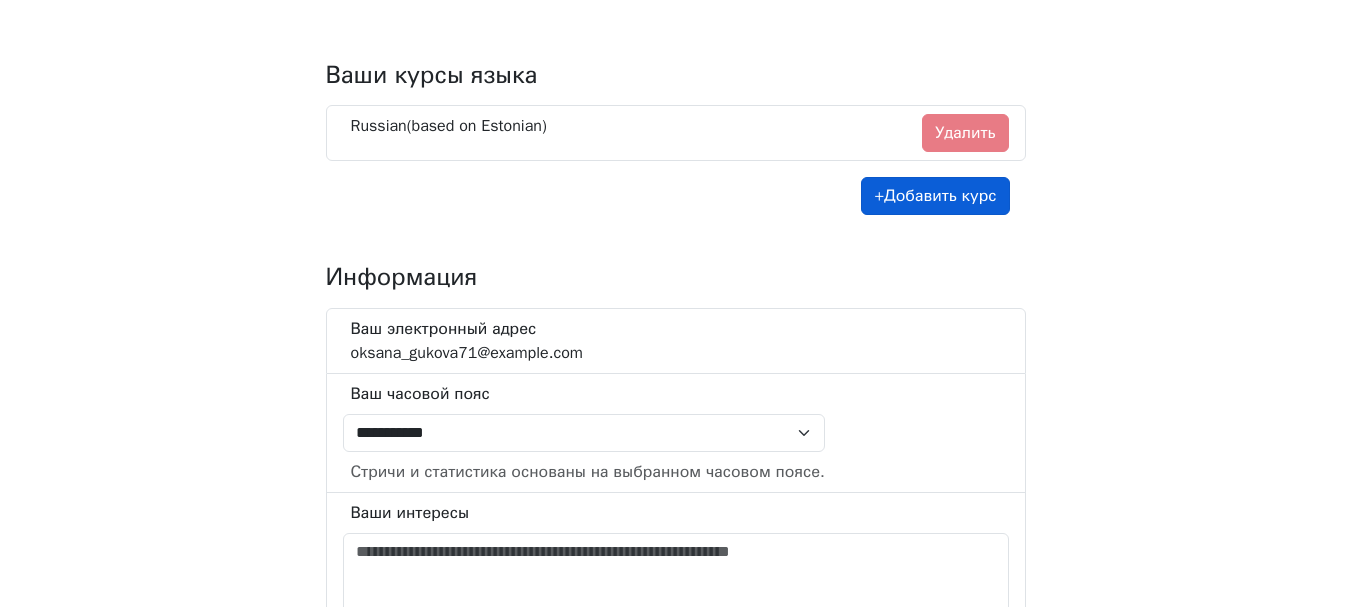 click on "+  Добавить курс" at bounding box center (935, 196) 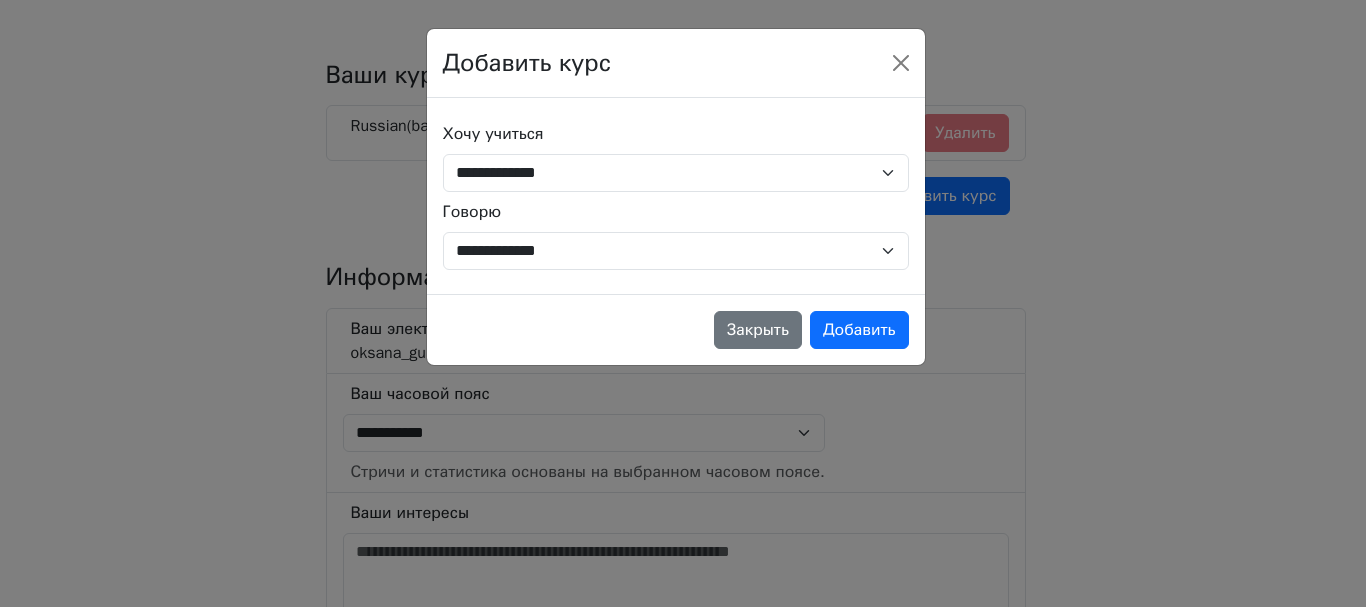 click on "**********" at bounding box center (676, 157) 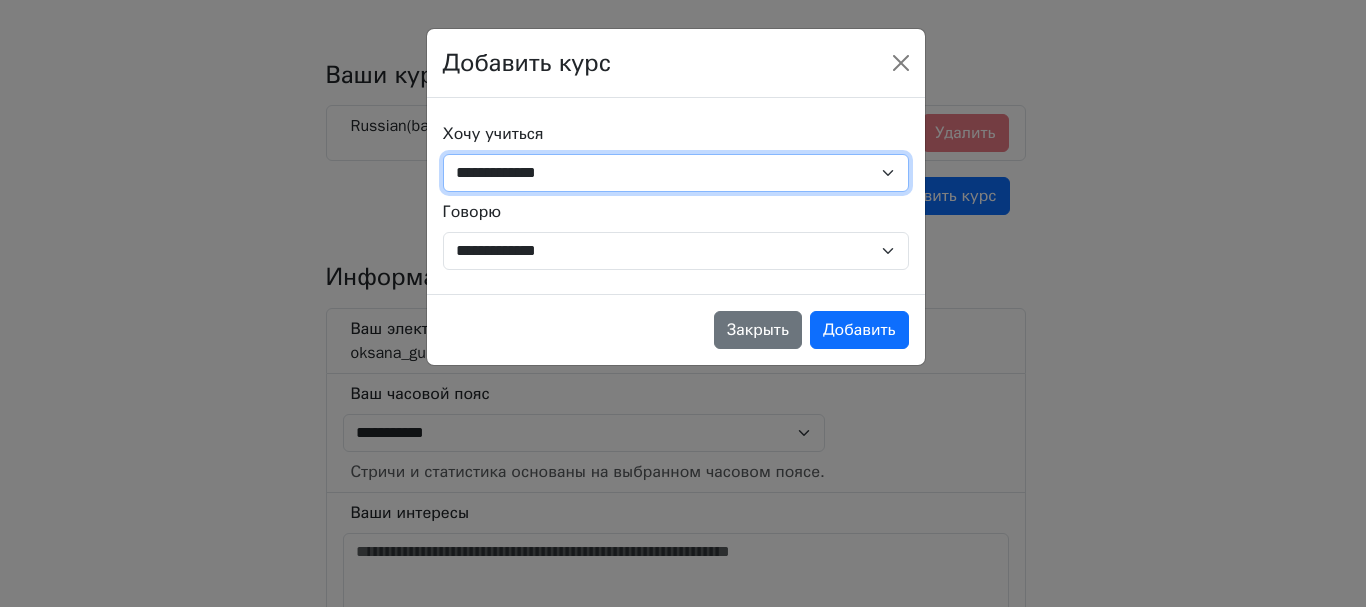 click on "**********" at bounding box center (676, 173) 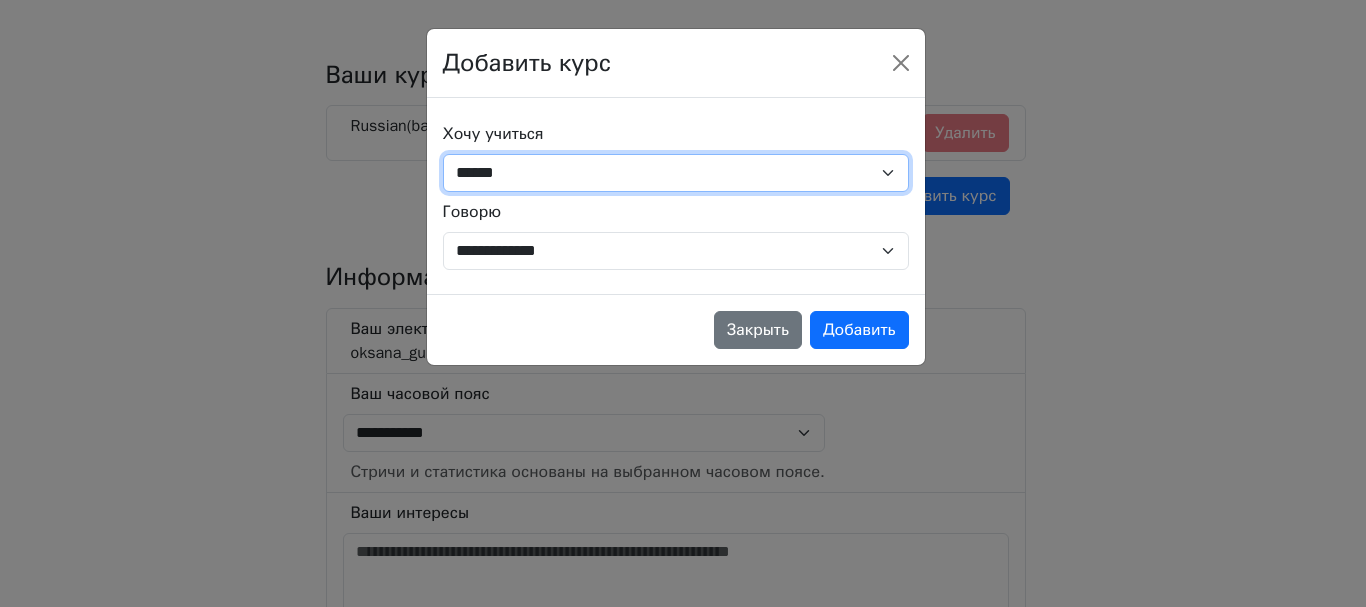 click on "**********" at bounding box center [676, 173] 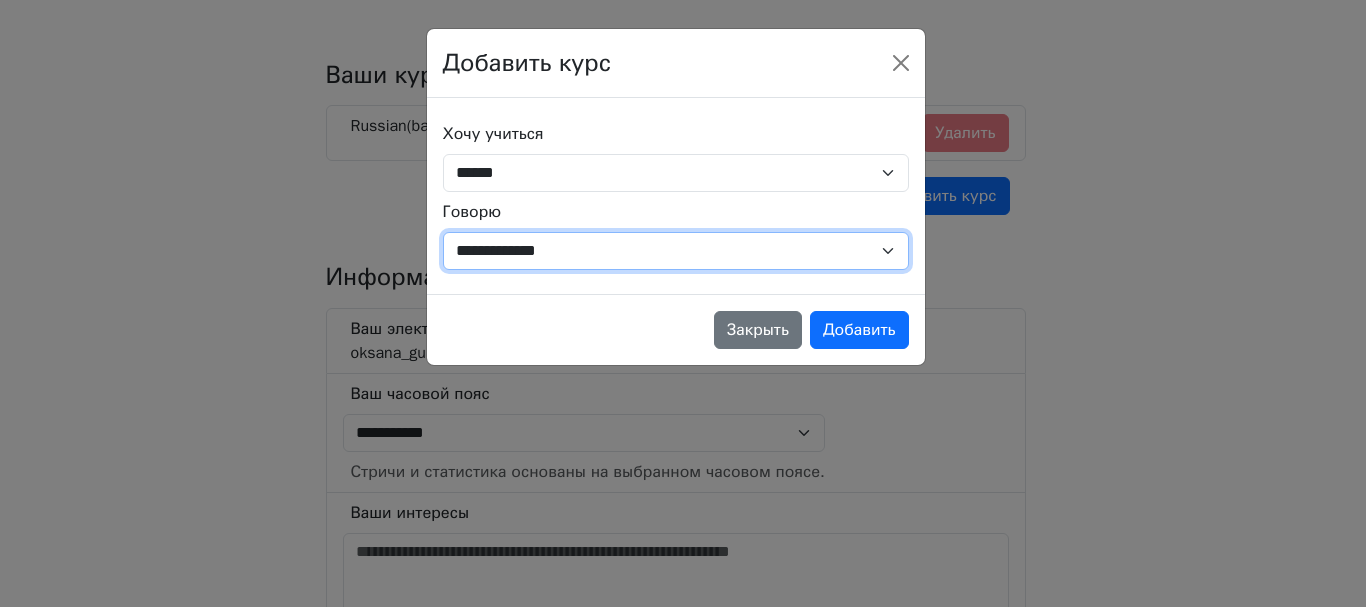click on ""Это не наш гусь". Портрет [PERSON]  --  чиновницы, которая борется с Красной книгой  --  Новая газета" at bounding box center (676, 251) 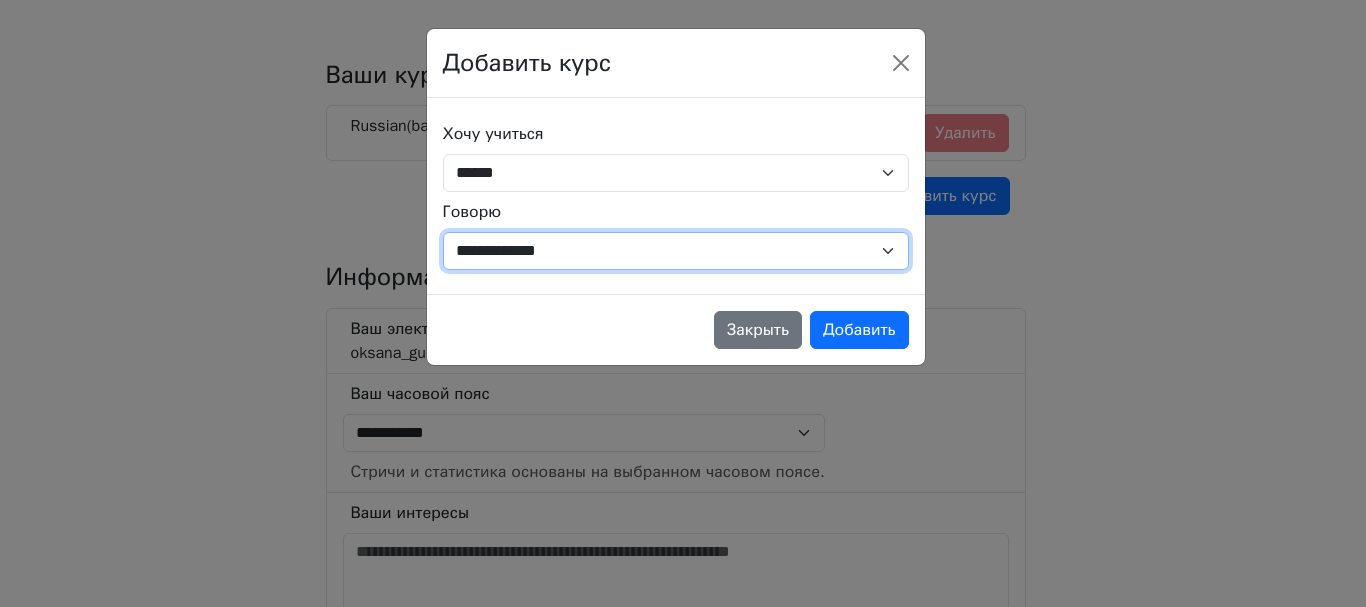 click on ""Это не наш гусь". Портрет [PERSON]  --  чиновницы, которая борется с Красной книгой  --  Новая газета" at bounding box center [676, 251] 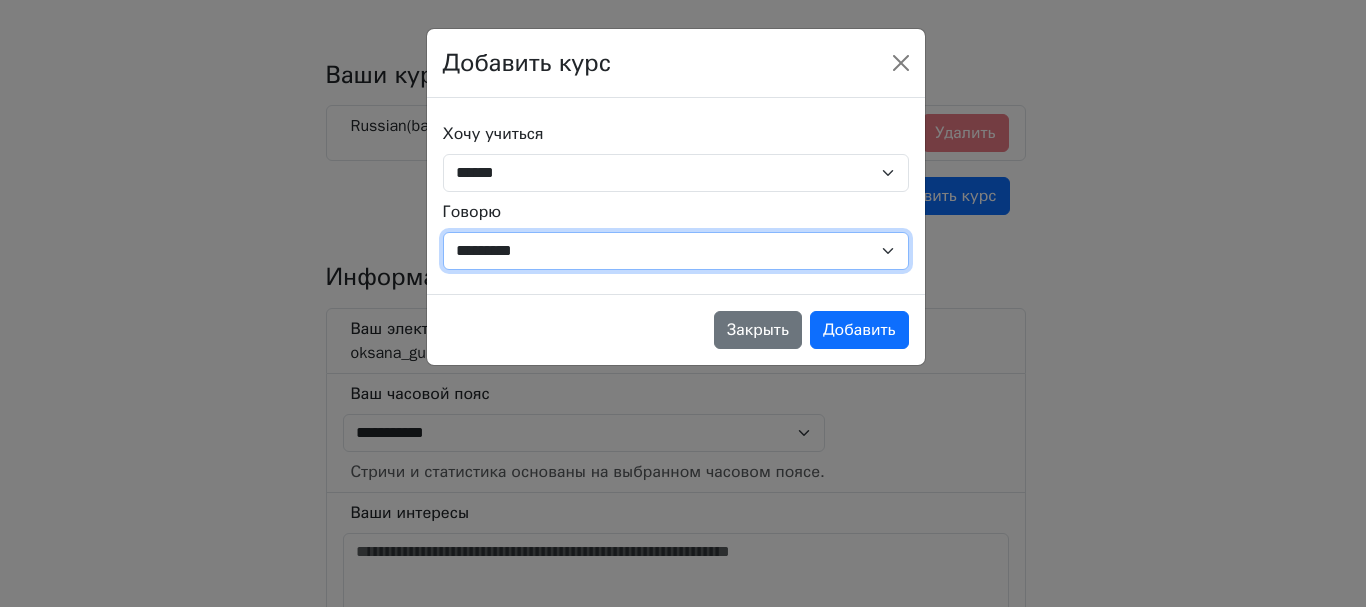 click on ""Это не наш гусь". Портрет [PERSON]  --  чиновницы, которая борется с Красной книгой  --  Новая газета" at bounding box center (676, 251) 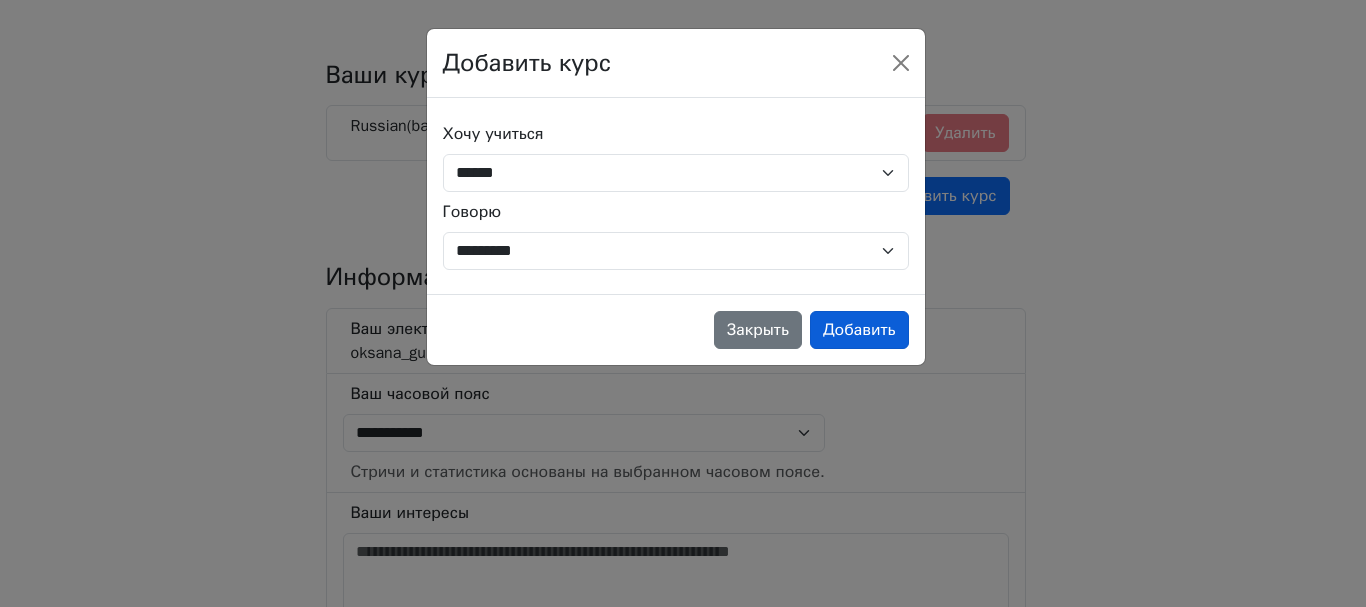 click on "Добавить" at bounding box center [859, 330] 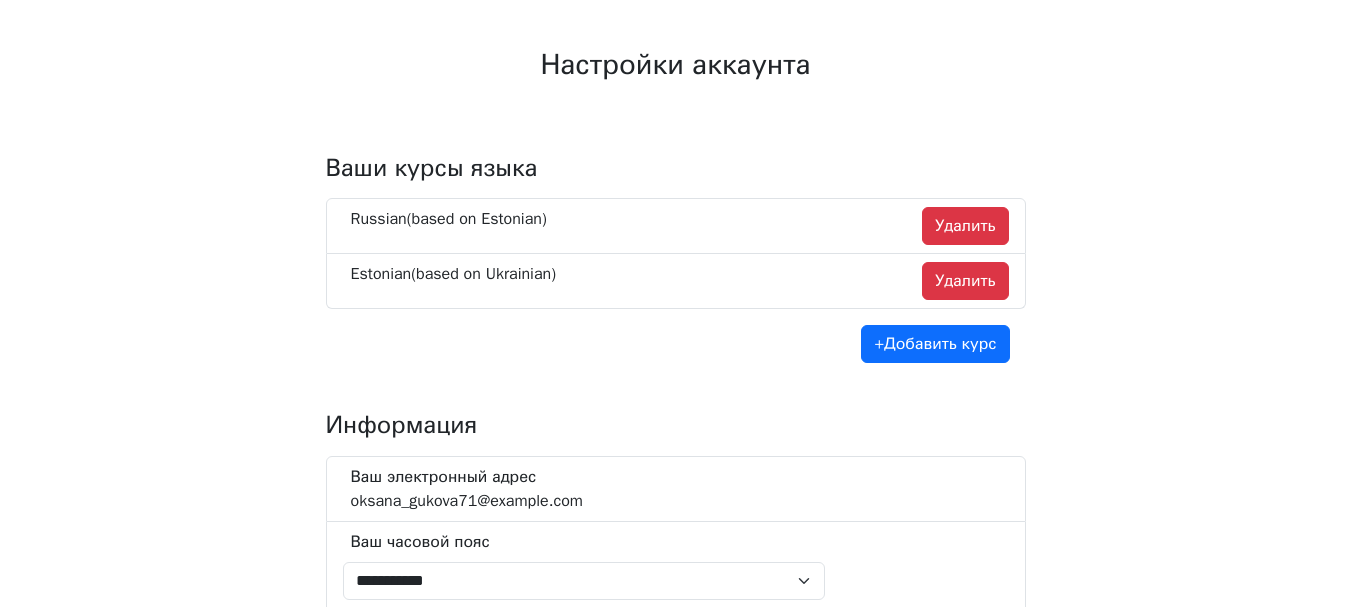 scroll, scrollTop: 0, scrollLeft: 0, axis: both 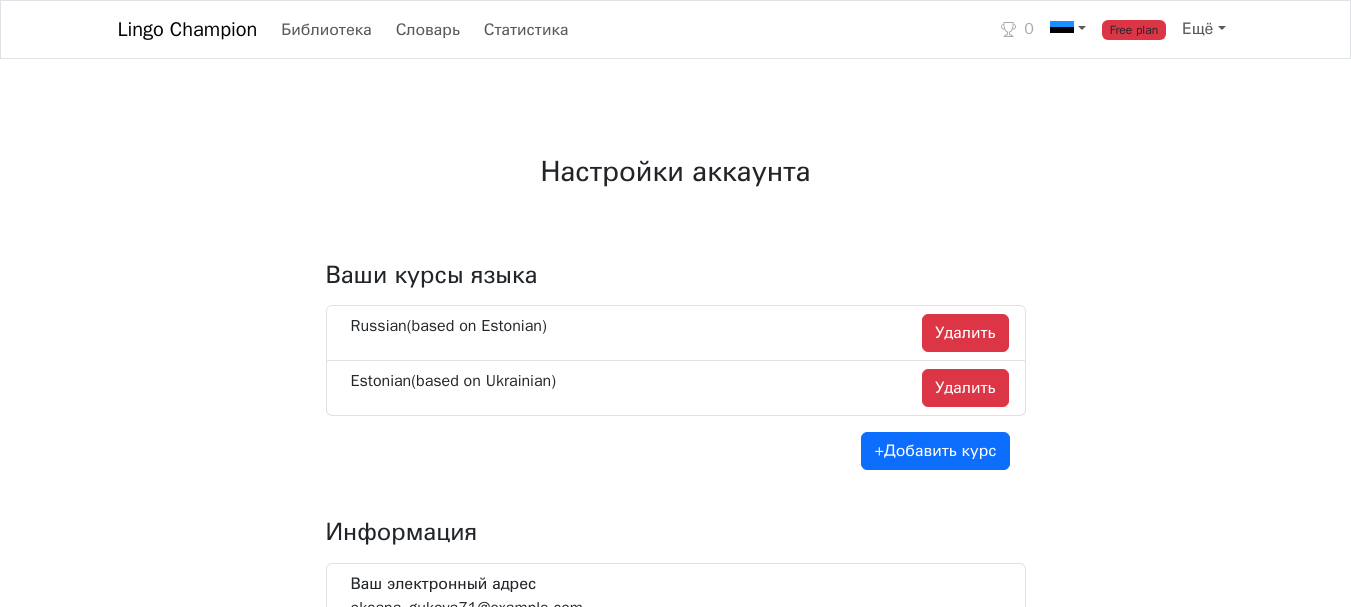 click on "Lingo Champion" at bounding box center [188, 30] 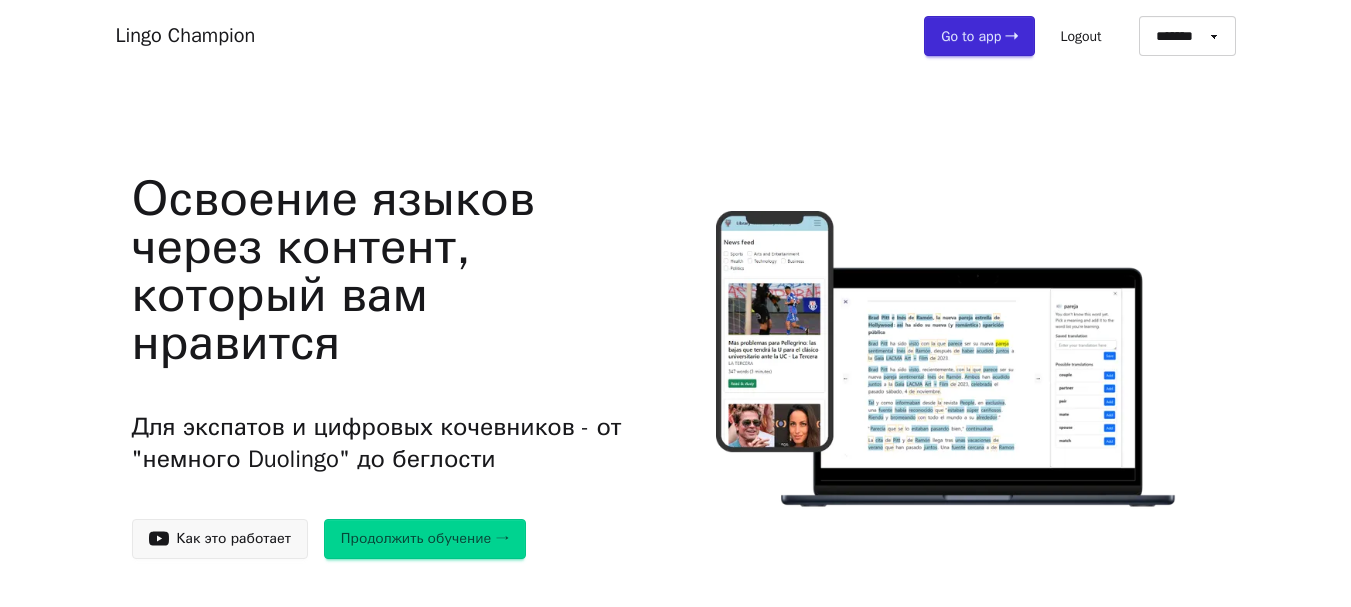 scroll, scrollTop: 0, scrollLeft: 0, axis: both 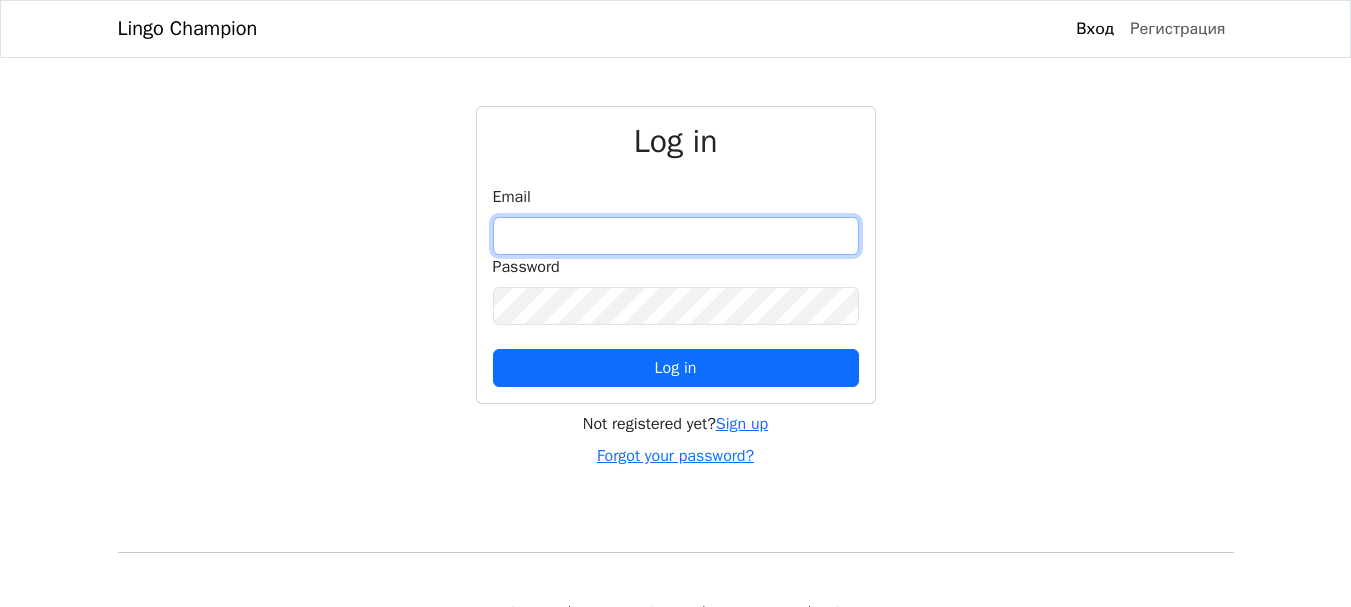 click at bounding box center [676, 236] 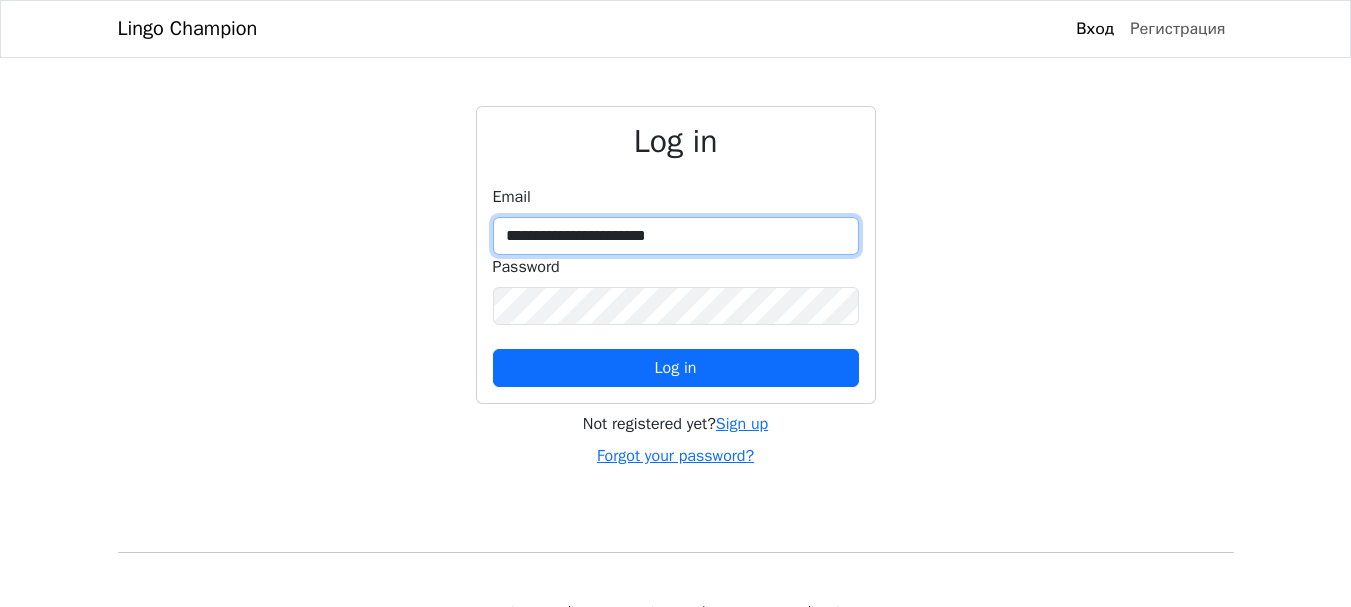 type on "**********" 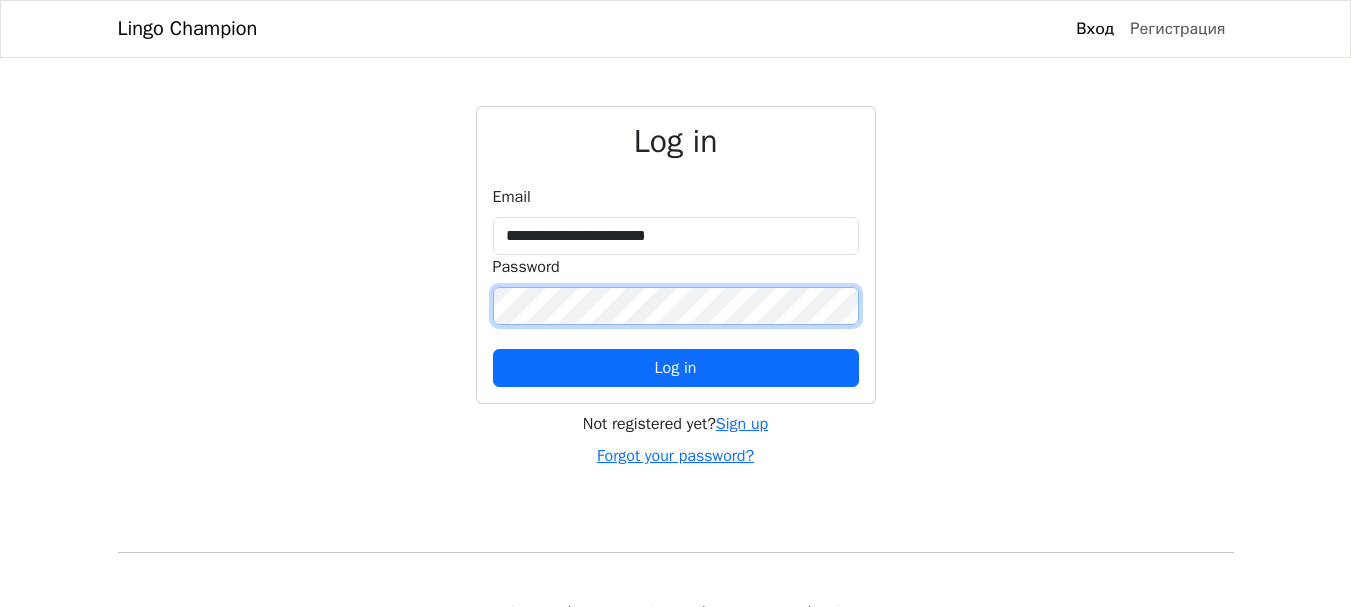 click on "Log in" at bounding box center [676, 368] 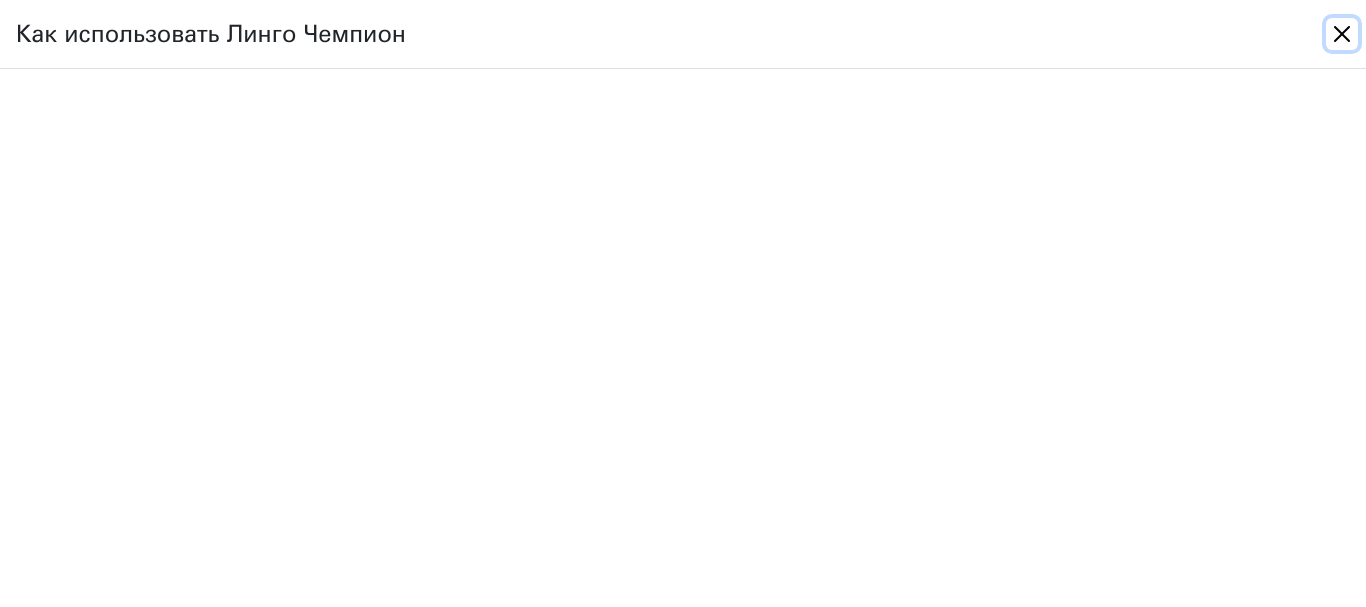 click at bounding box center (1342, 34) 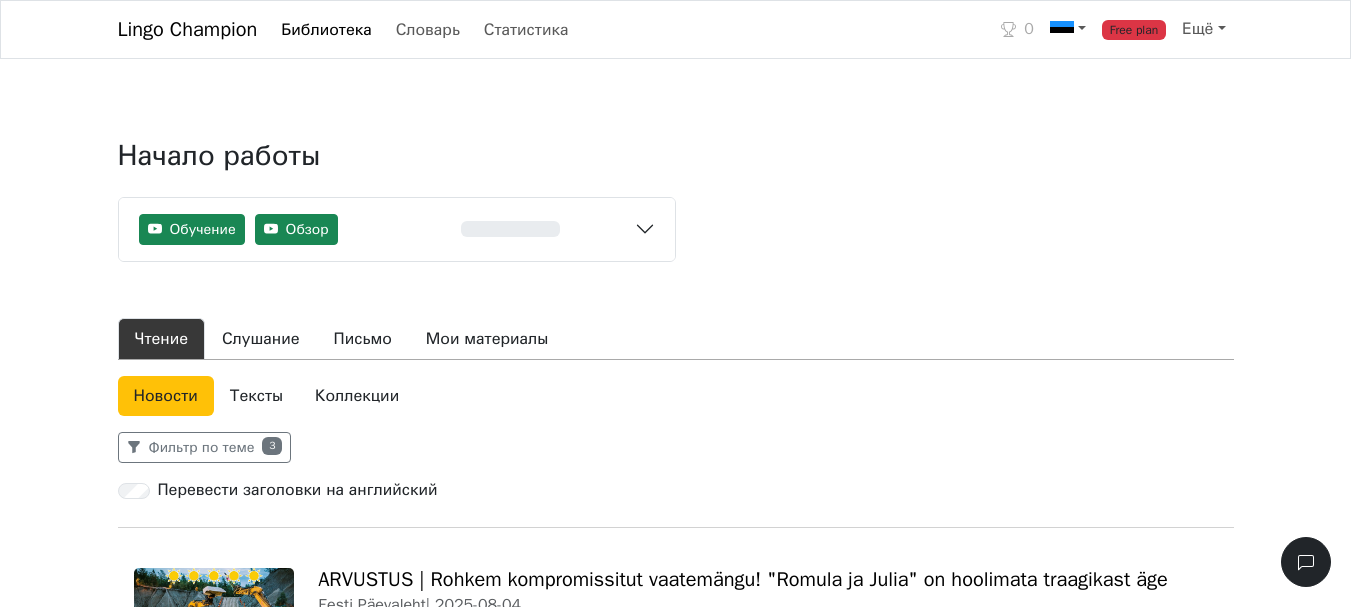 click on "Коллекции" at bounding box center [357, 396] 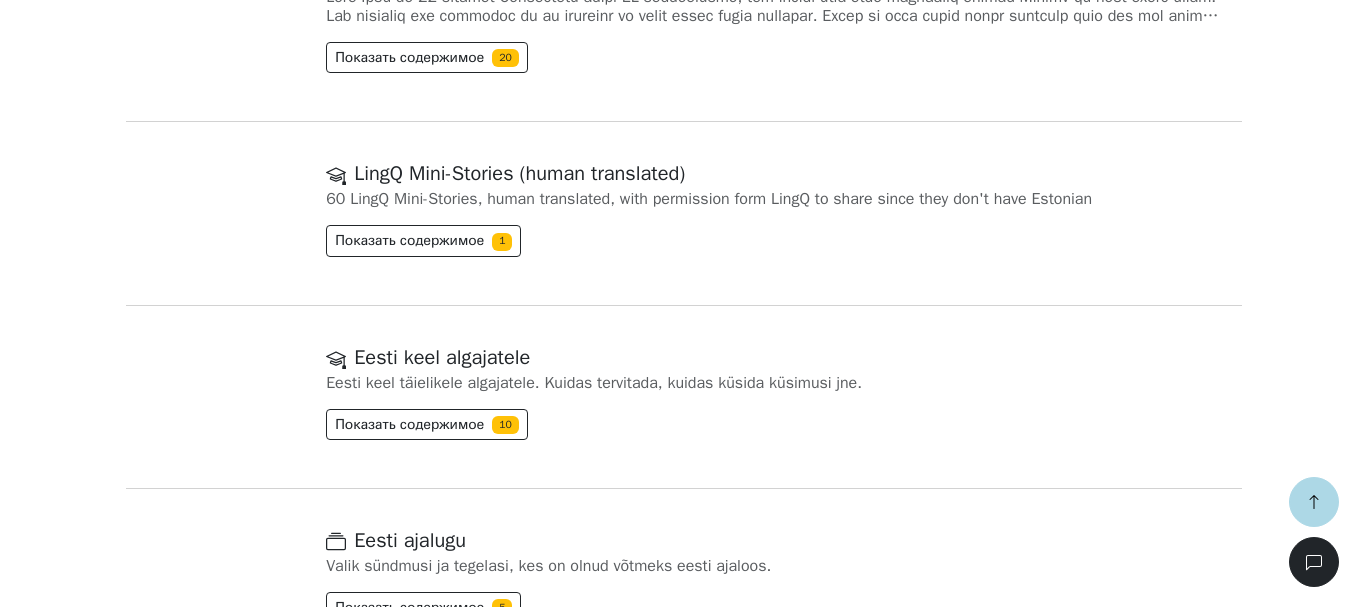 scroll, scrollTop: 3900, scrollLeft: 0, axis: vertical 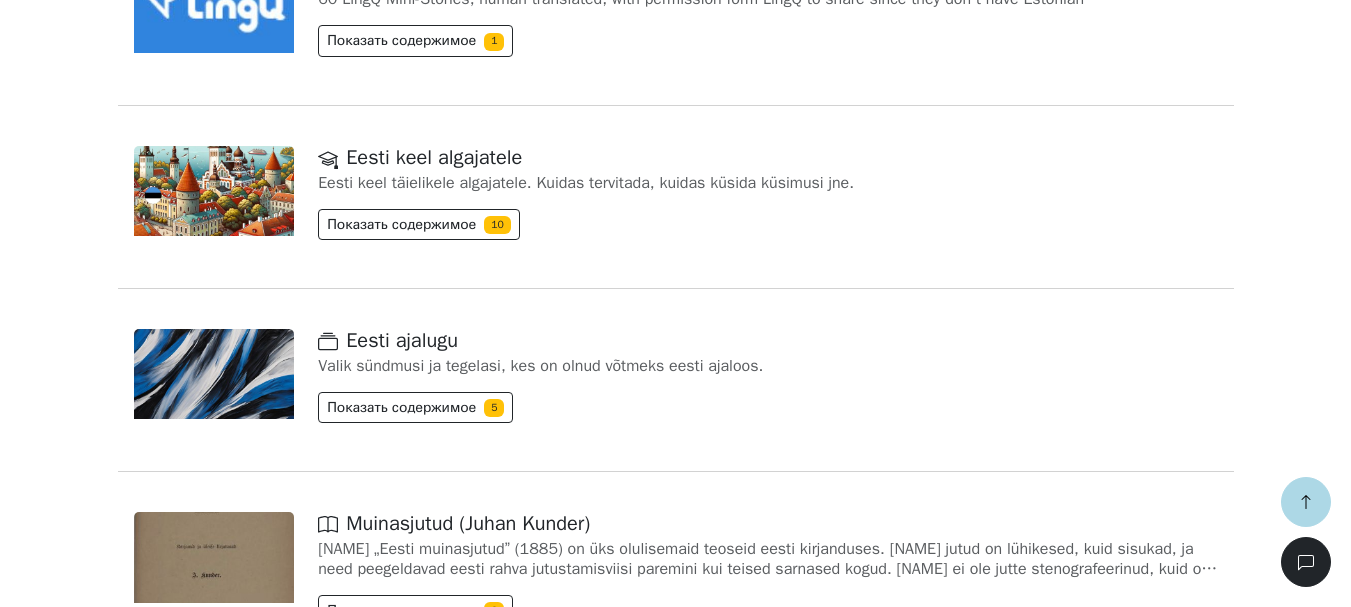 click on "Eesti keel algajatele" at bounding box center [420, 157] 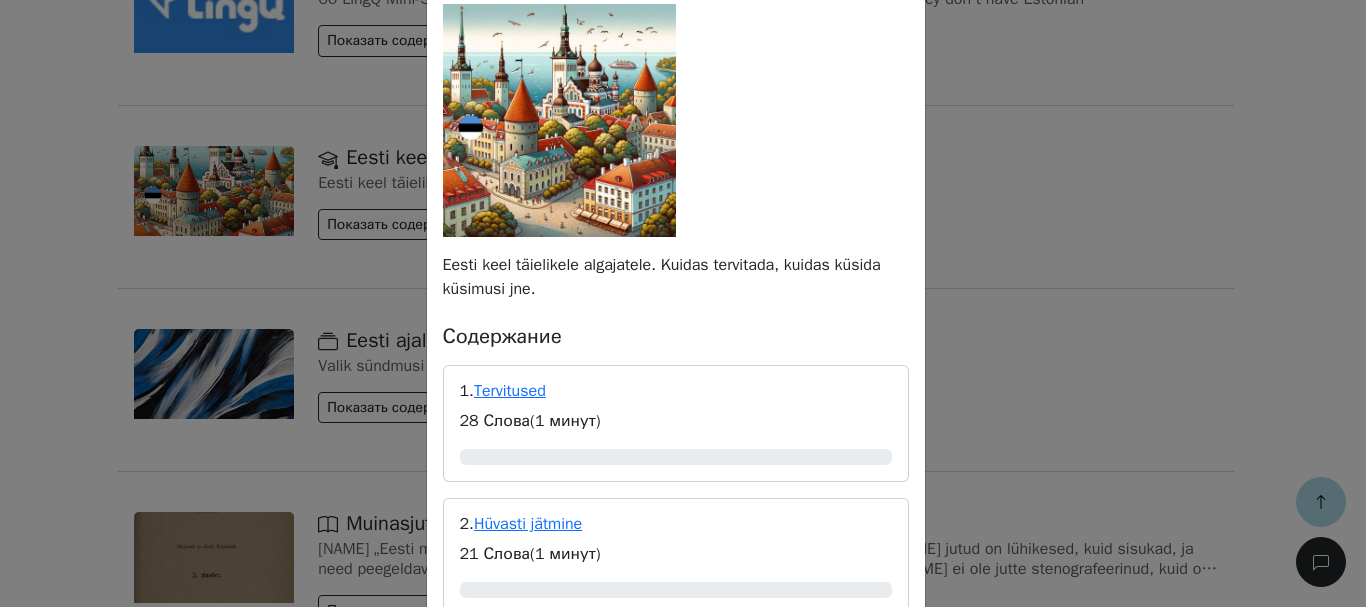 scroll, scrollTop: 300, scrollLeft: 0, axis: vertical 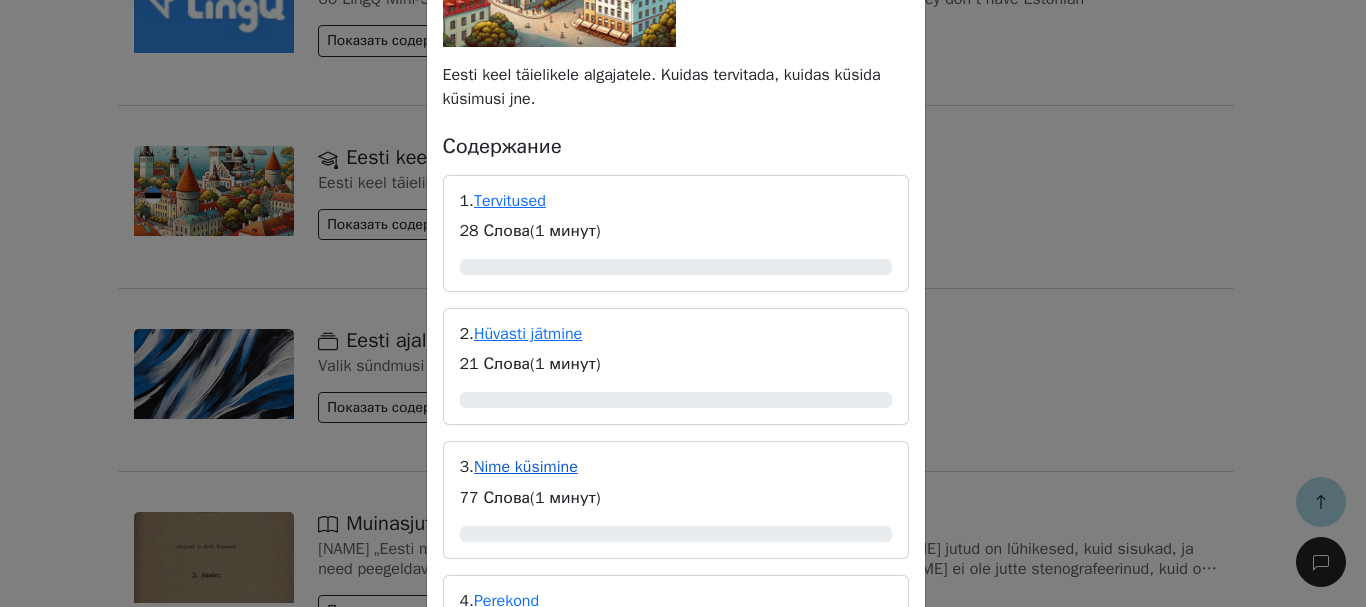 click on "Nime küsimine" at bounding box center (526, 467) 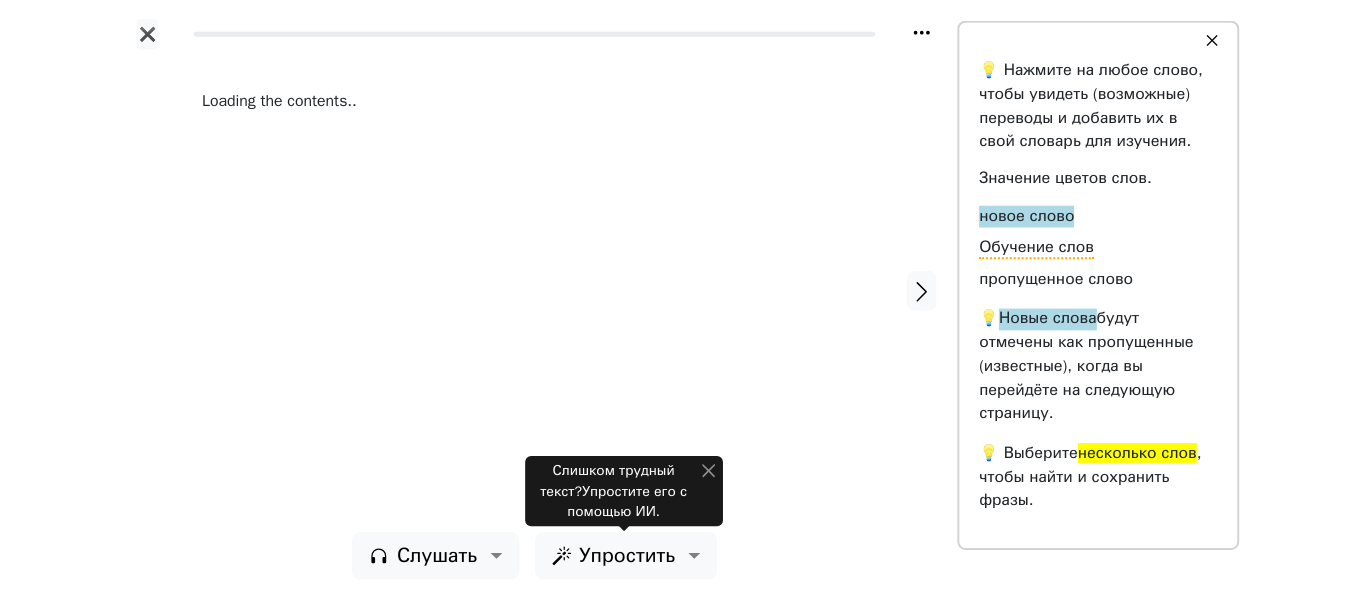 scroll, scrollTop: 0, scrollLeft: 0, axis: both 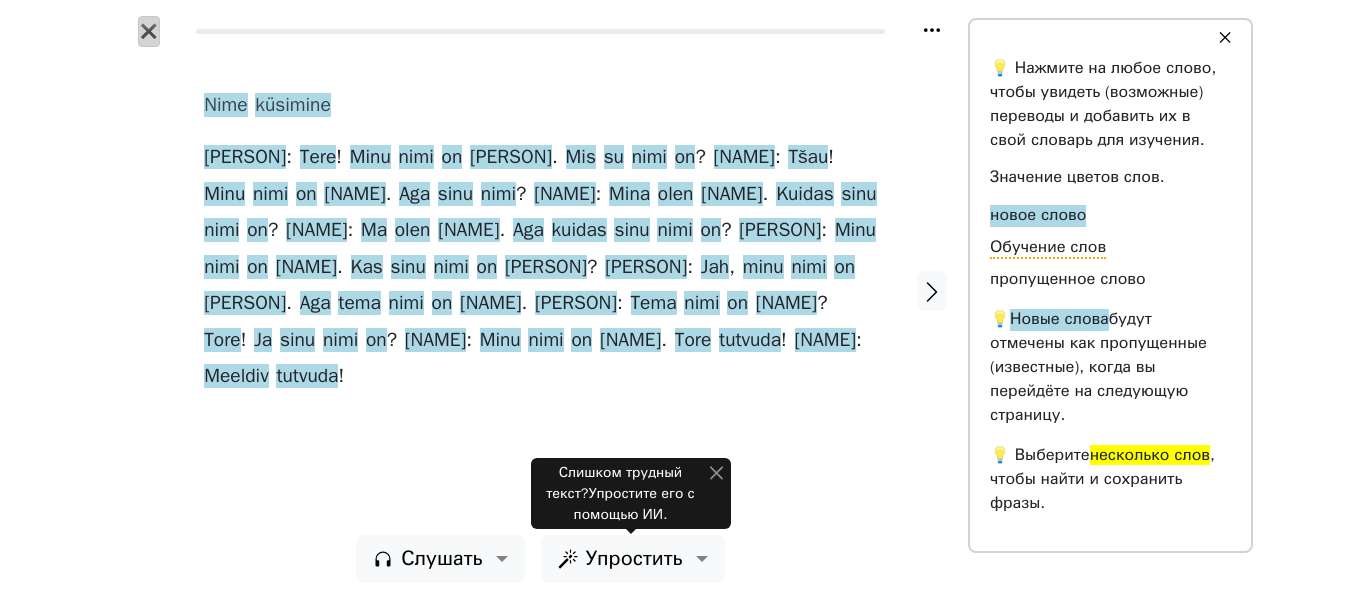 click on "✖" at bounding box center (149, 31) 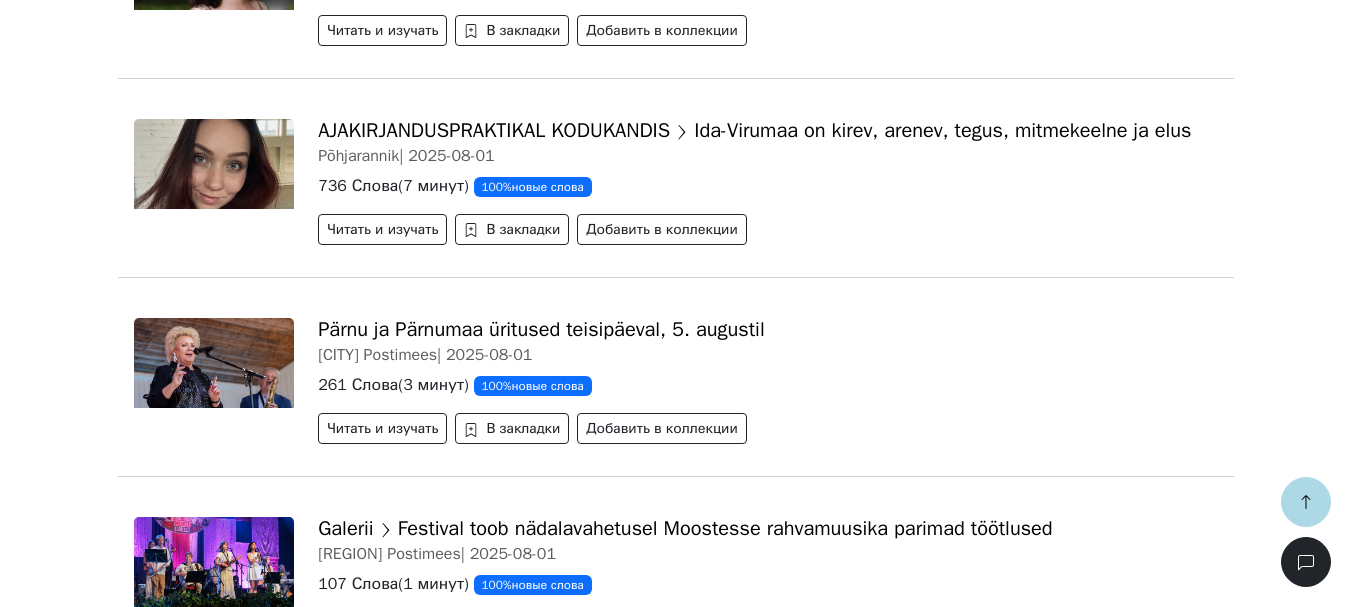 scroll, scrollTop: 5600, scrollLeft: 0, axis: vertical 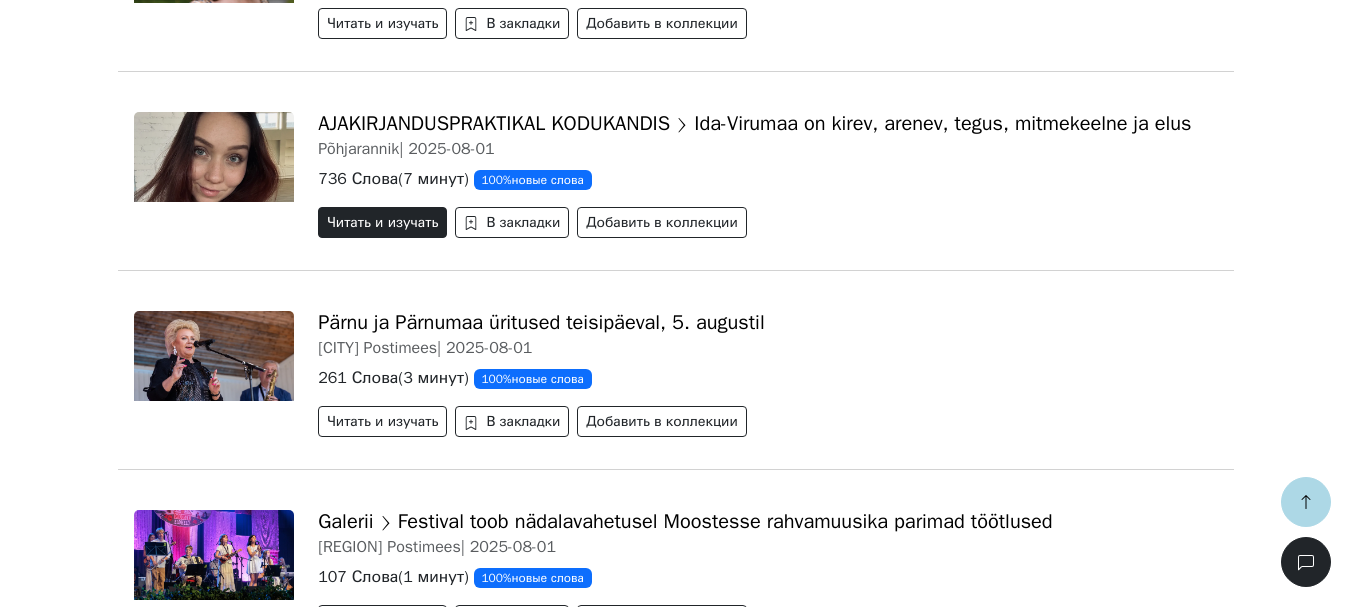 click on "Читать и изучать" at bounding box center (382, 222) 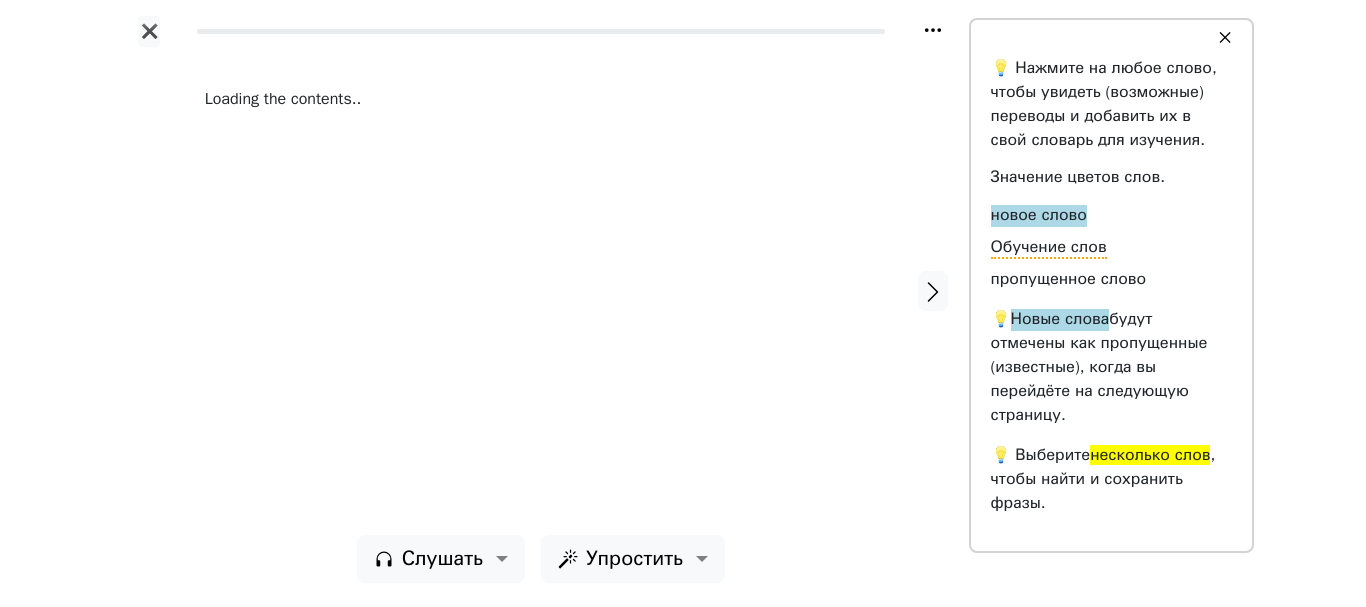 scroll, scrollTop: 0, scrollLeft: 0, axis: both 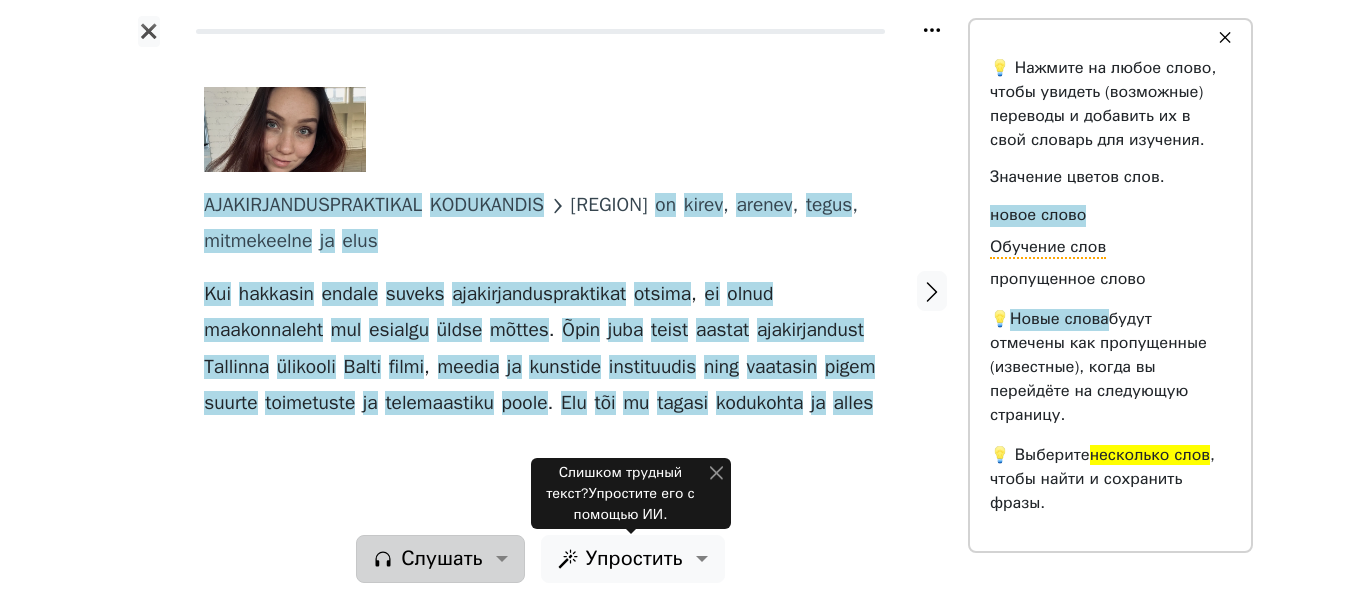 click on "Слушать" at bounding box center [441, 559] 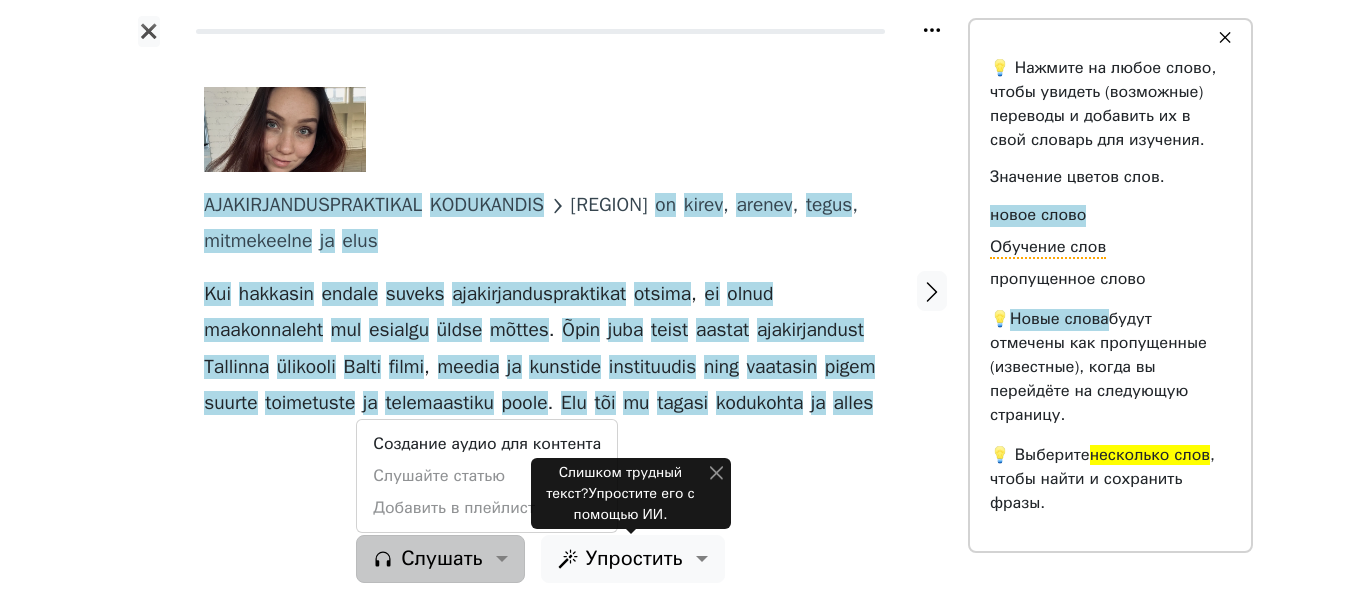 click on "AJAKIRJANDUSPRAKTIKAL   KODUKANDIS   ⟩   Ida-Virumaa   on   kirev ,   arenev ,   tegus ,   mitmekeelne   ja   elus Kui   hakkasin   endale   suveks   ajakirjanduspraktikat   otsima ,   ei   olnud   maakonnaleht   mul   esialgu   üldse   mõttes .   Õpin   juba   teist   aastat   ajakirjandust   Tallinna   ülikooli   Balti   filmi ,   meedia   ja   kunstide   instituudis   ning   vaatasin   pigem   suurte   toimetuste   ja   telemaastiku   poole .   Elu   tõi   mu   tagasi   kodukohta   ja   alles" at bounding box center (540, 291) 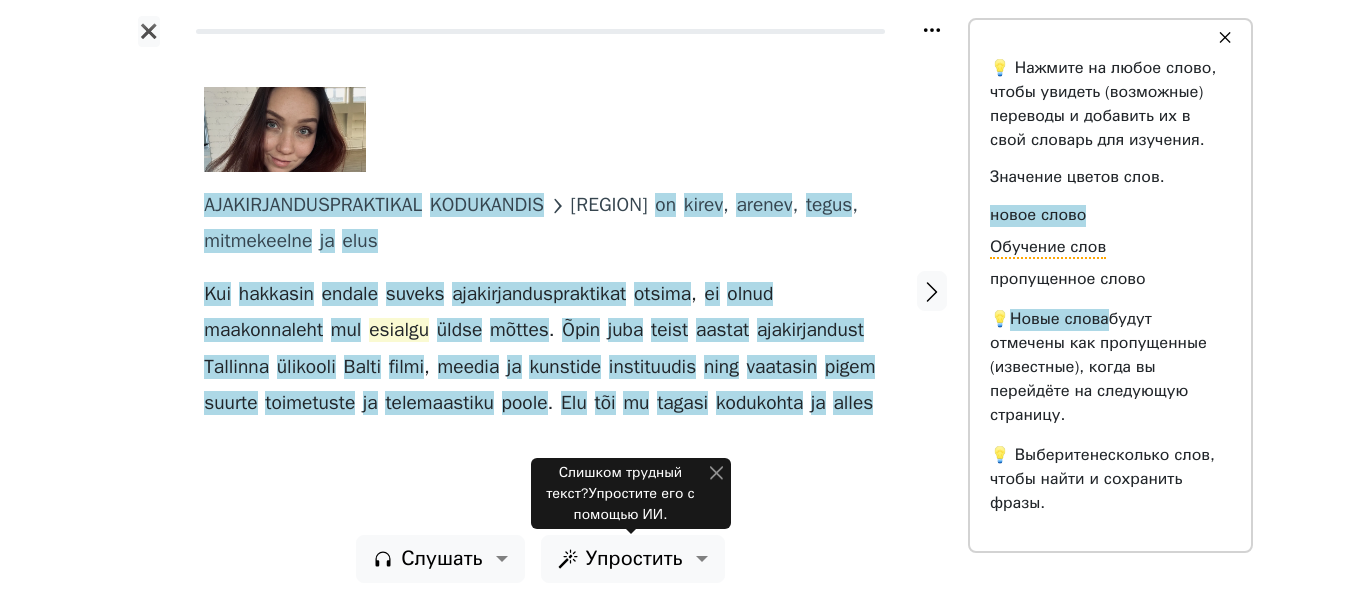 click on "esialgu" at bounding box center [399, 331] 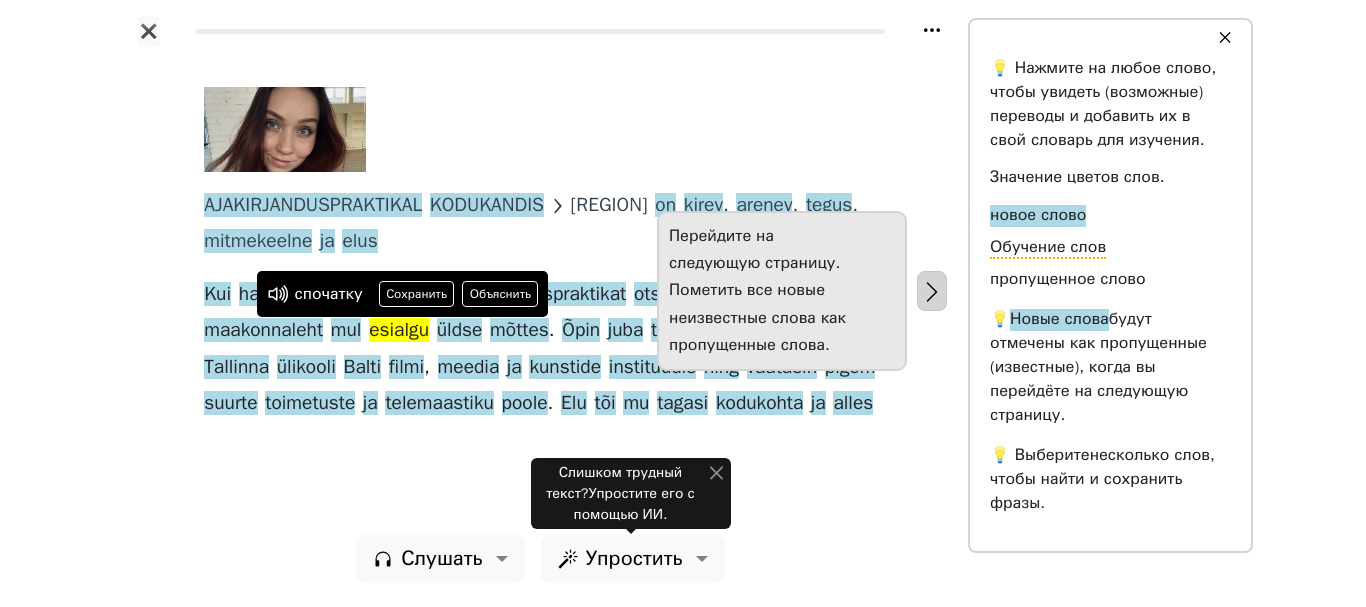 click 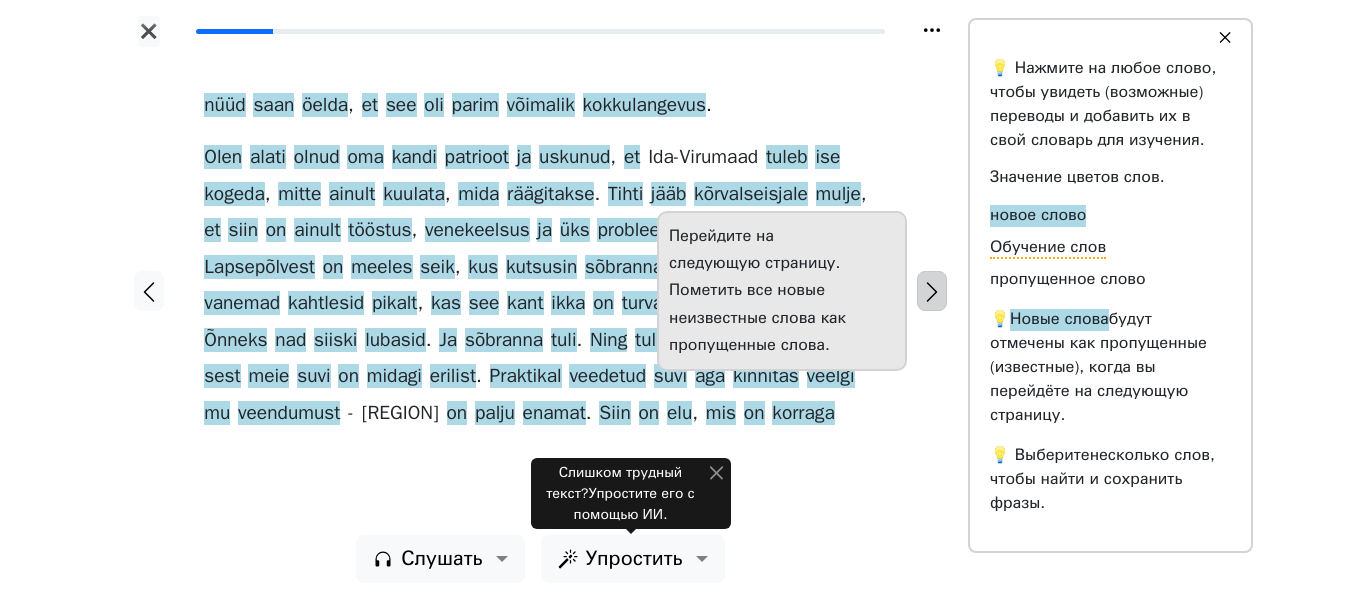 click 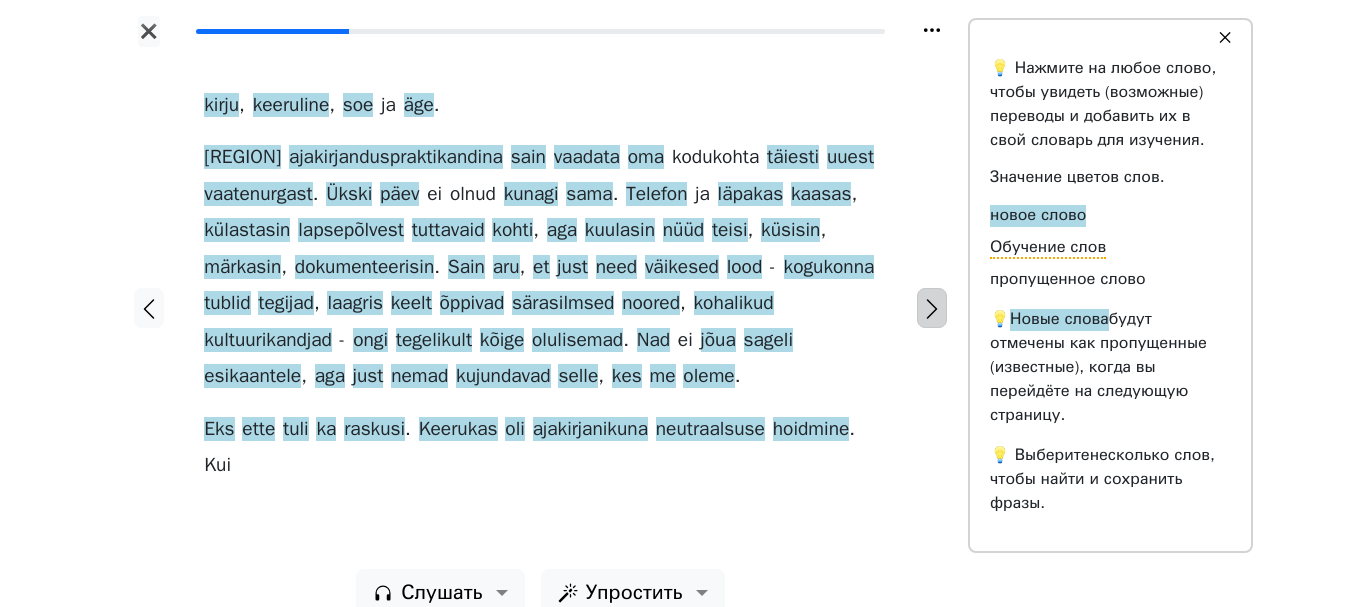 click 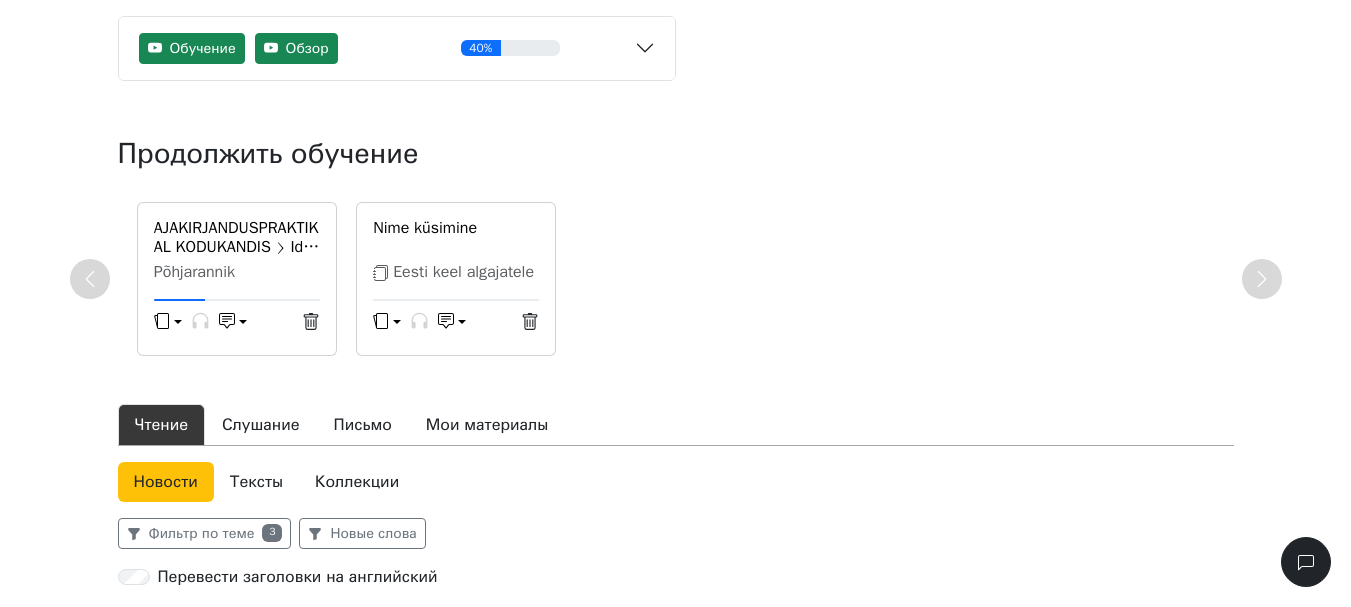 scroll, scrollTop: 400, scrollLeft: 0, axis: vertical 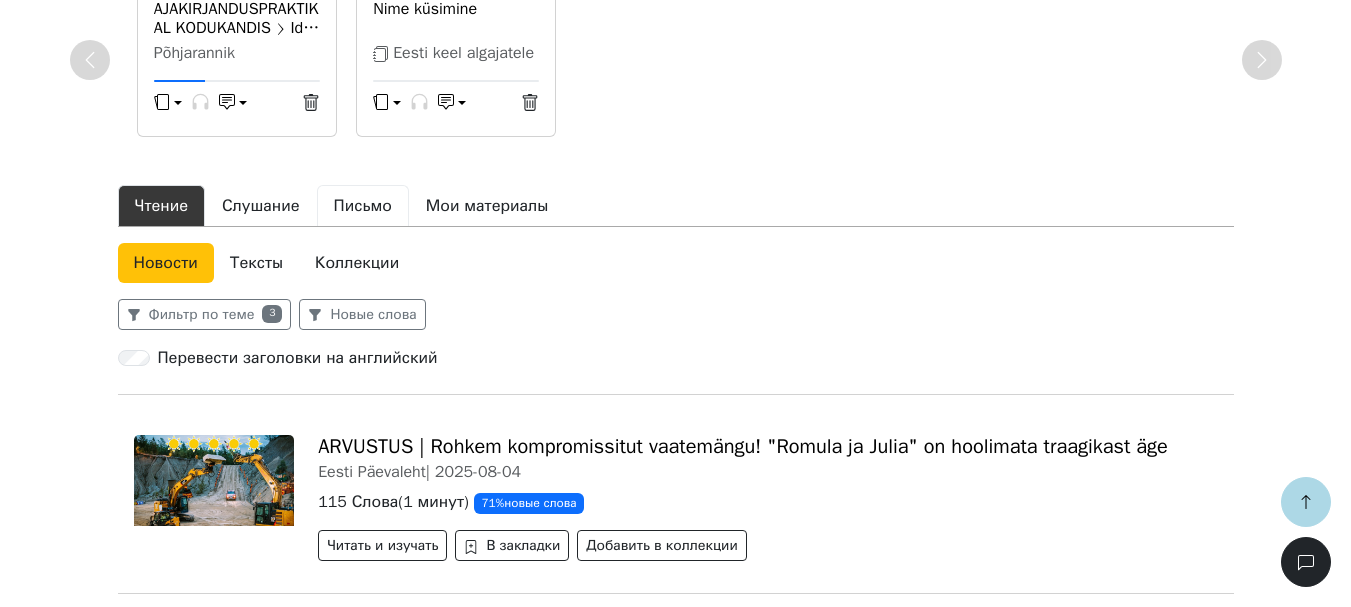 click on "Письмо" at bounding box center [363, 206] 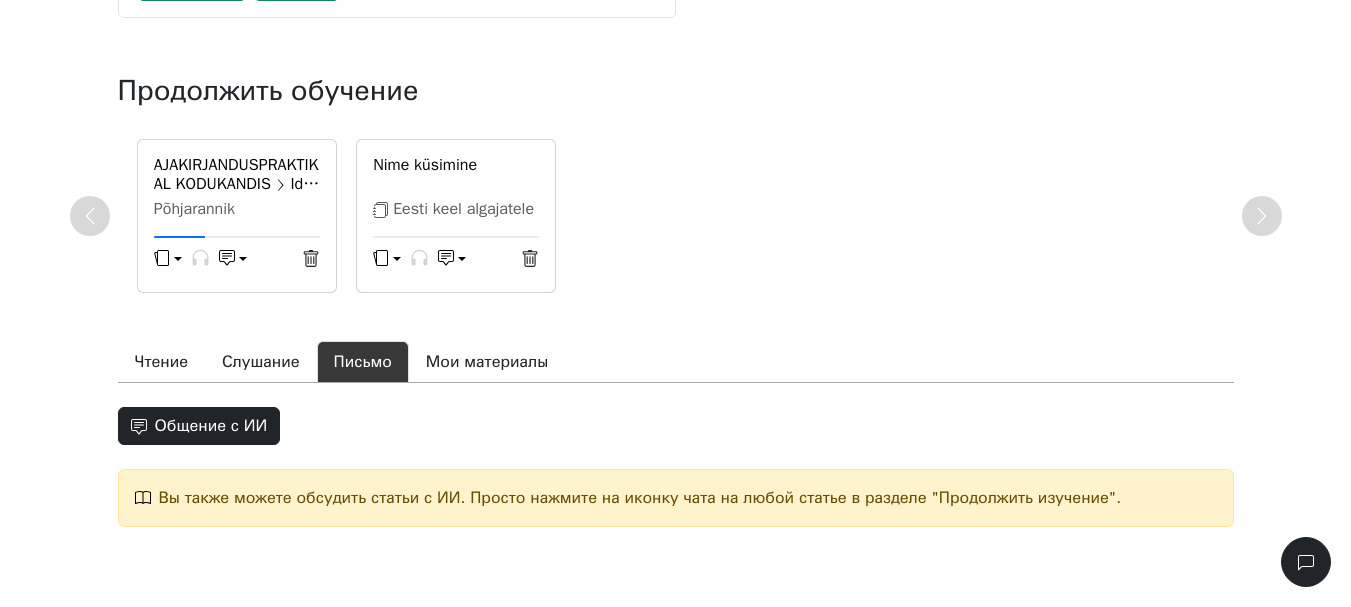 scroll, scrollTop: 245, scrollLeft: 0, axis: vertical 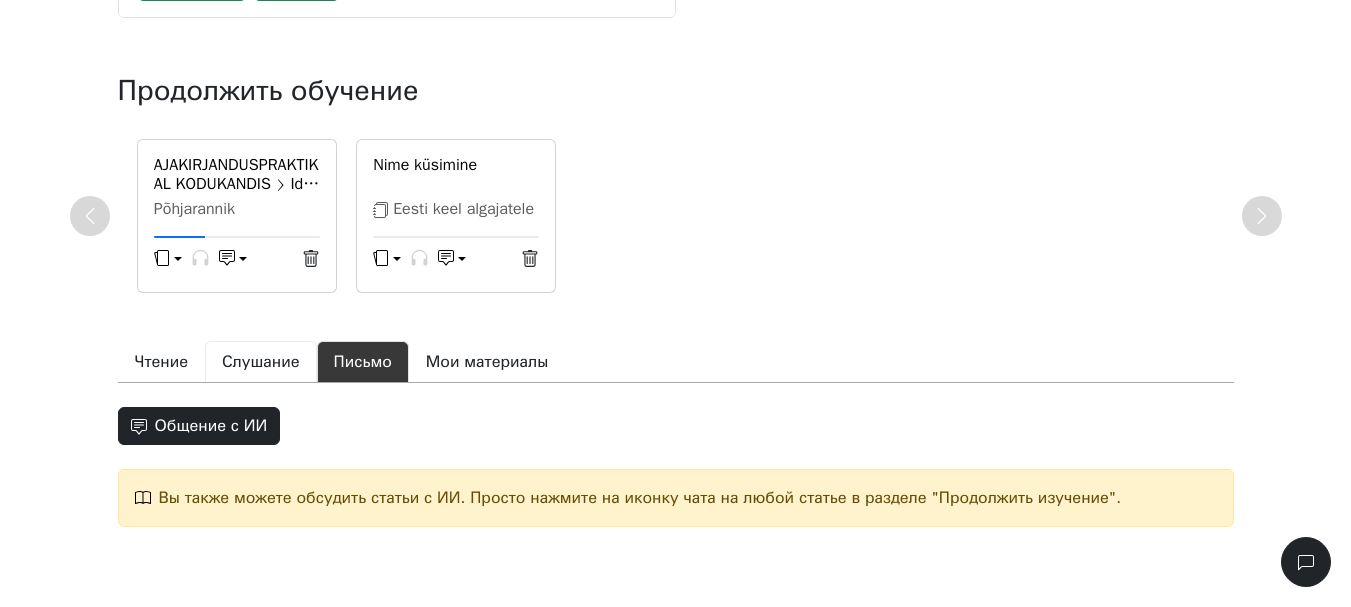 click on "Слушание" at bounding box center (261, 362) 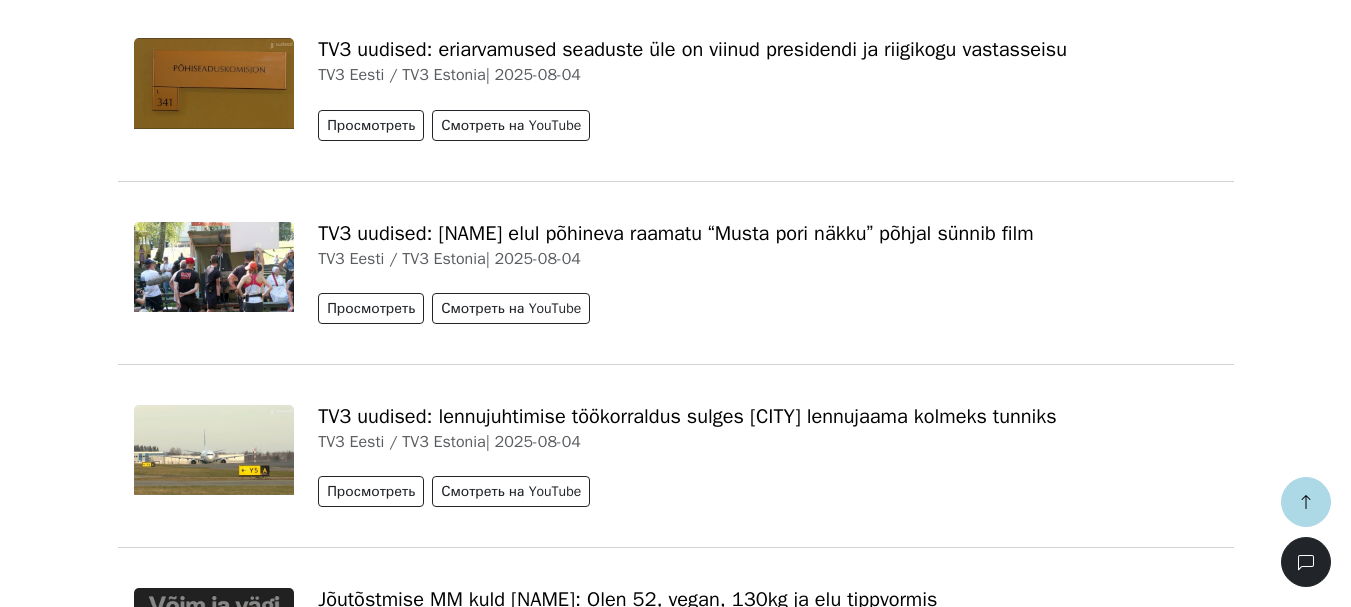 scroll, scrollTop: 445, scrollLeft: 0, axis: vertical 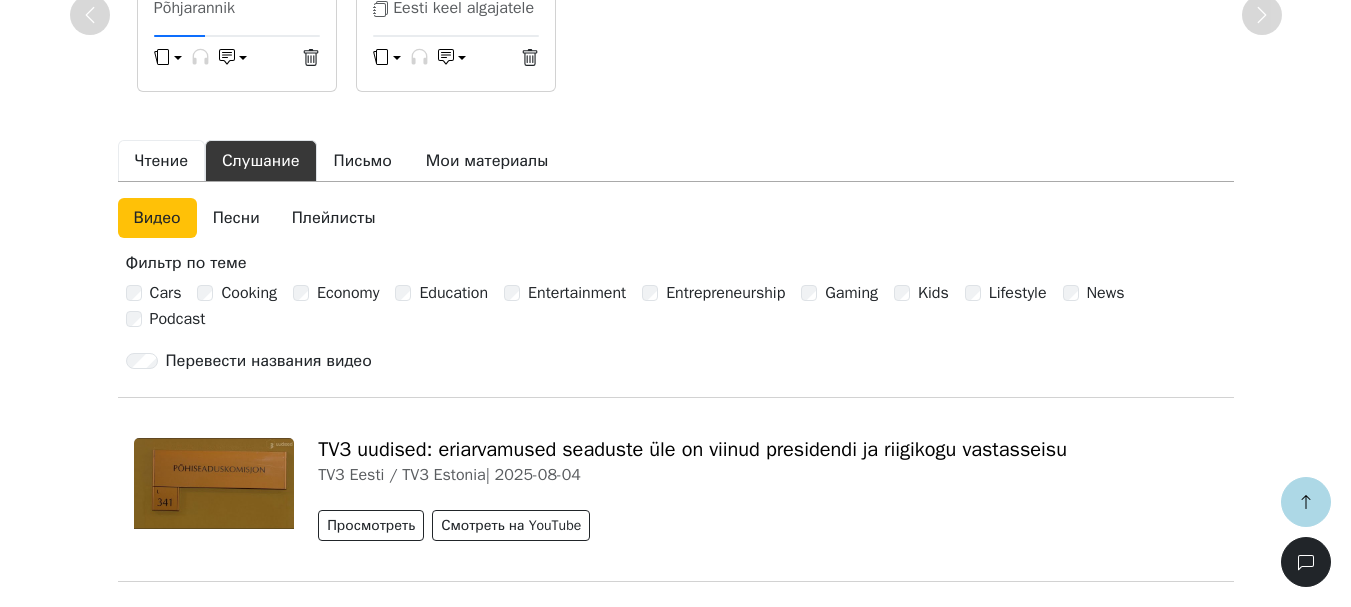 click on "Чтение" at bounding box center [162, 161] 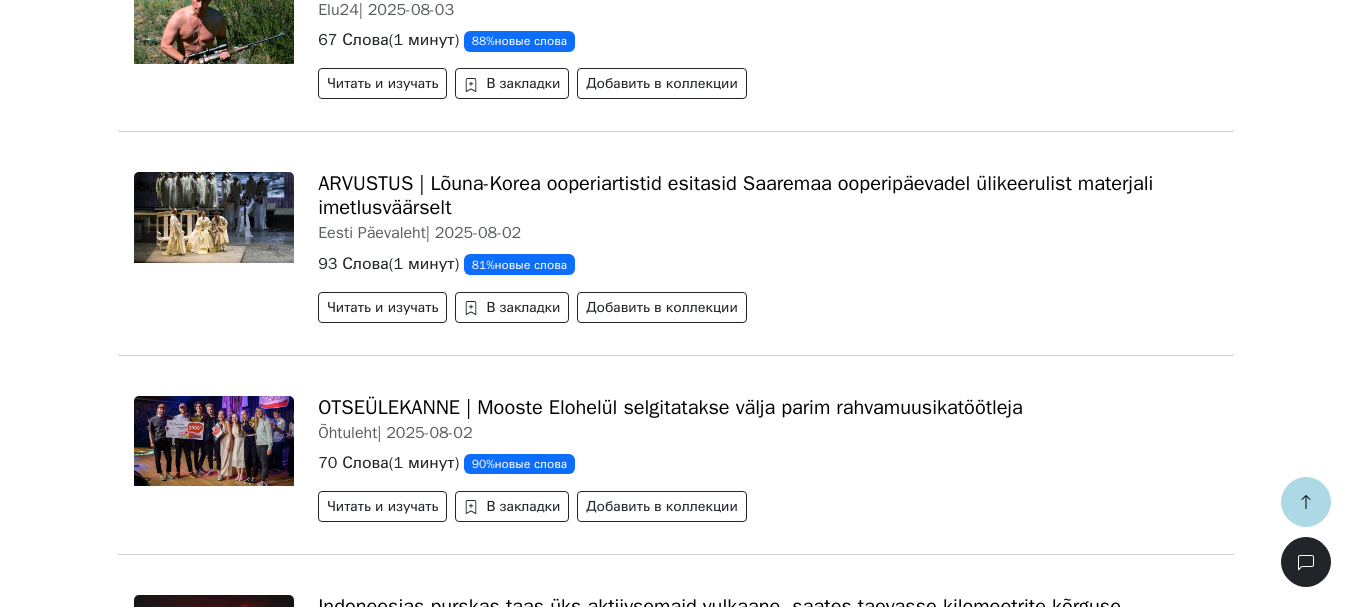 scroll, scrollTop: 4100, scrollLeft: 0, axis: vertical 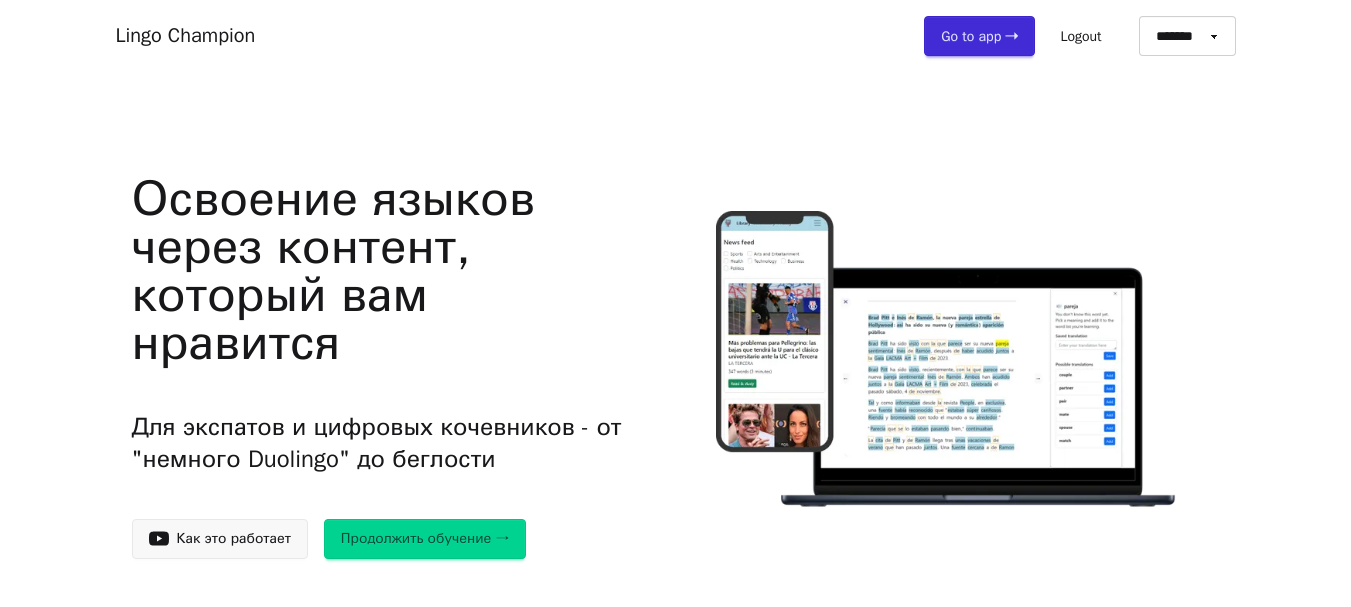 click on "Logout" at bounding box center (1080, 36) 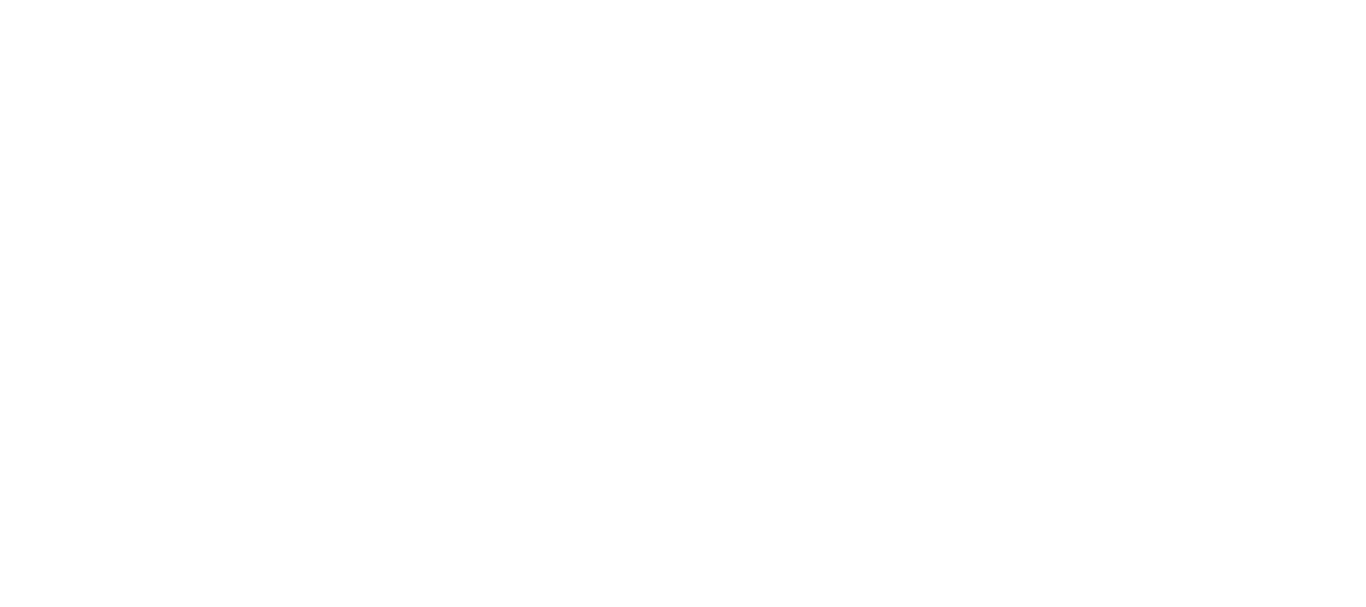 scroll, scrollTop: 0, scrollLeft: 0, axis: both 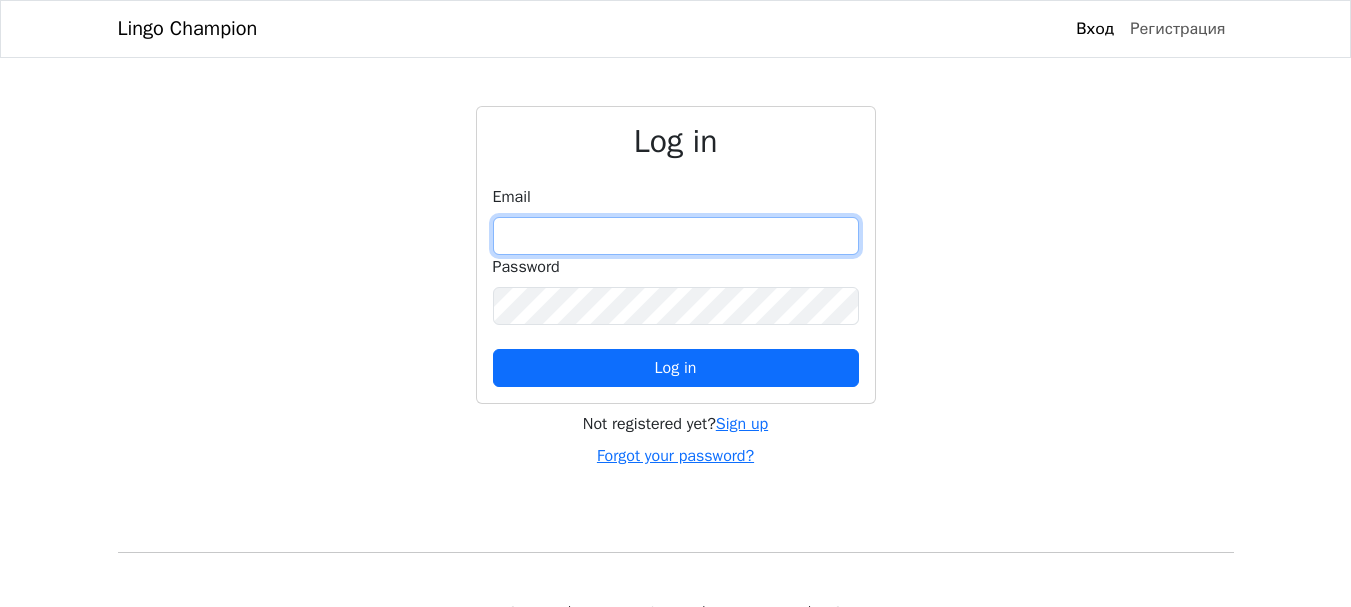 click at bounding box center (676, 236) 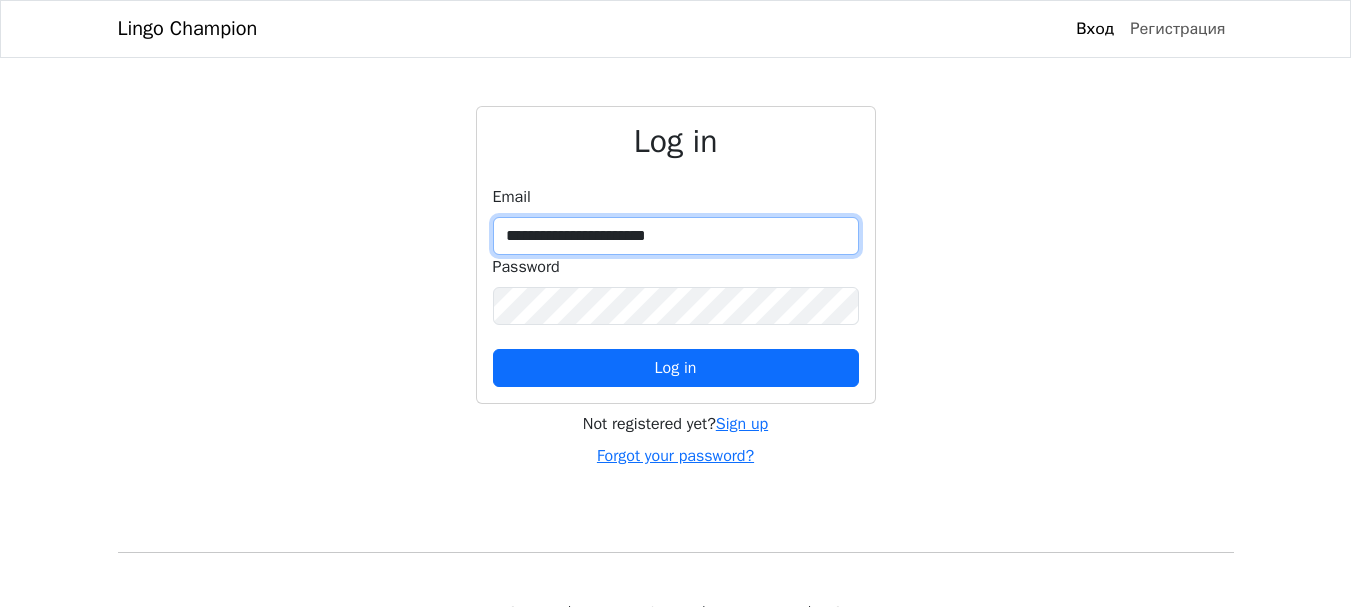 type on "**********" 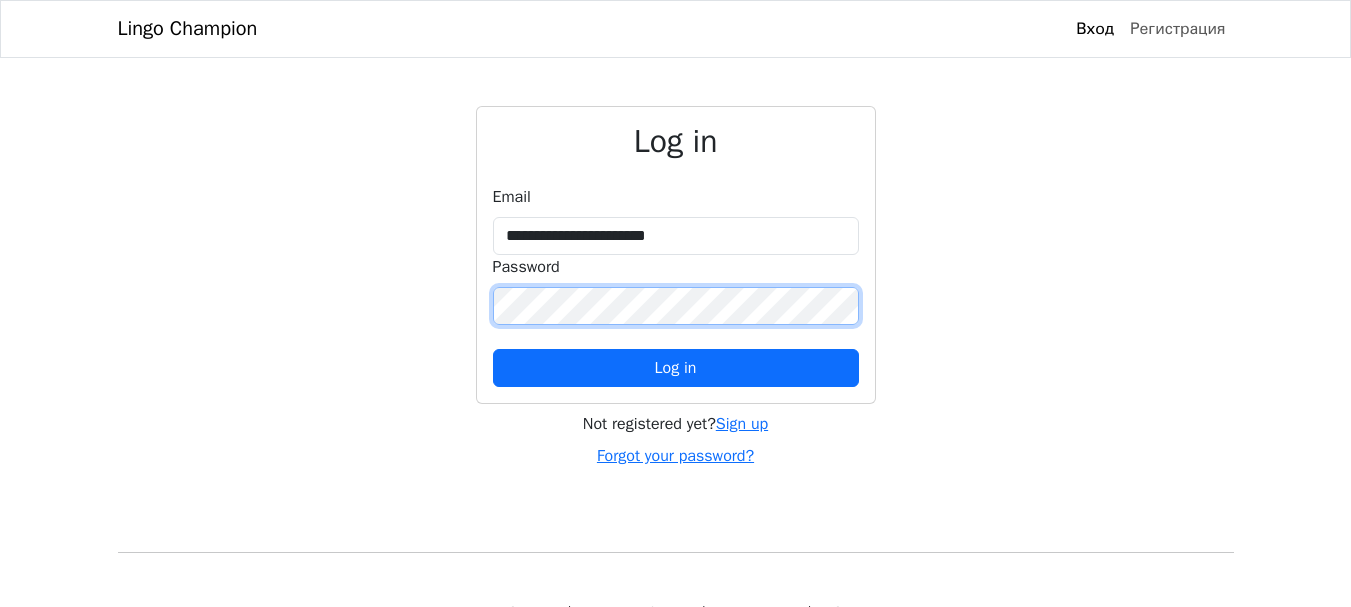 click on "Log in" at bounding box center [676, 368] 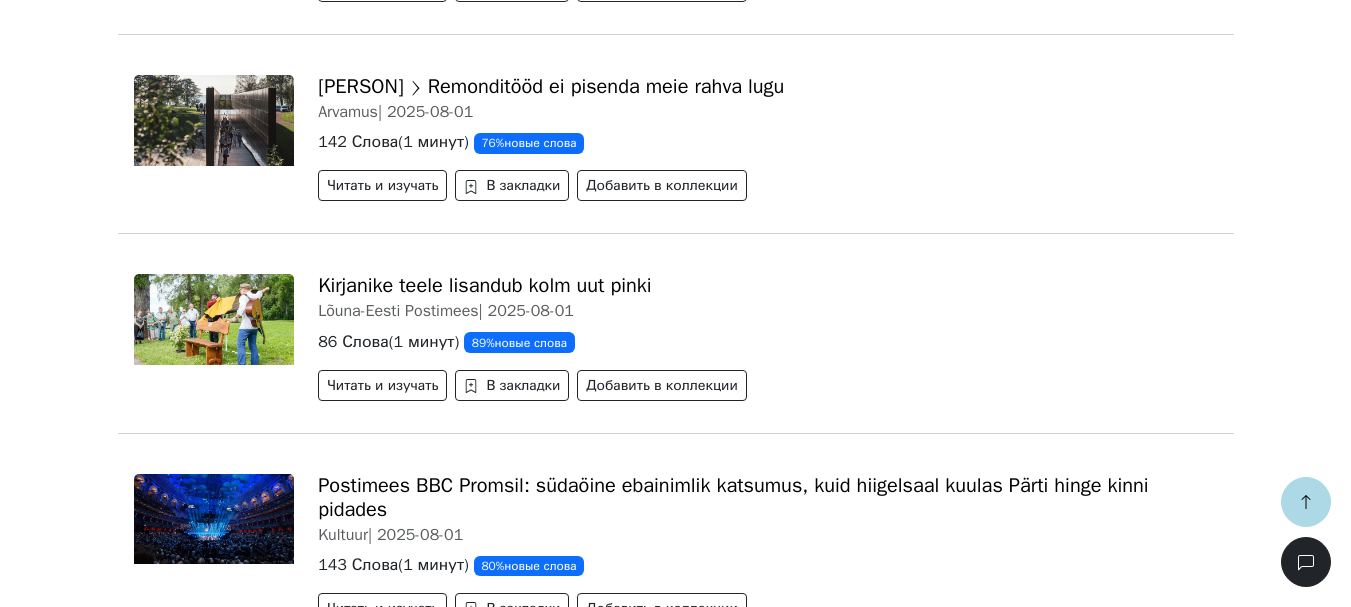 scroll, scrollTop: 6434, scrollLeft: 0, axis: vertical 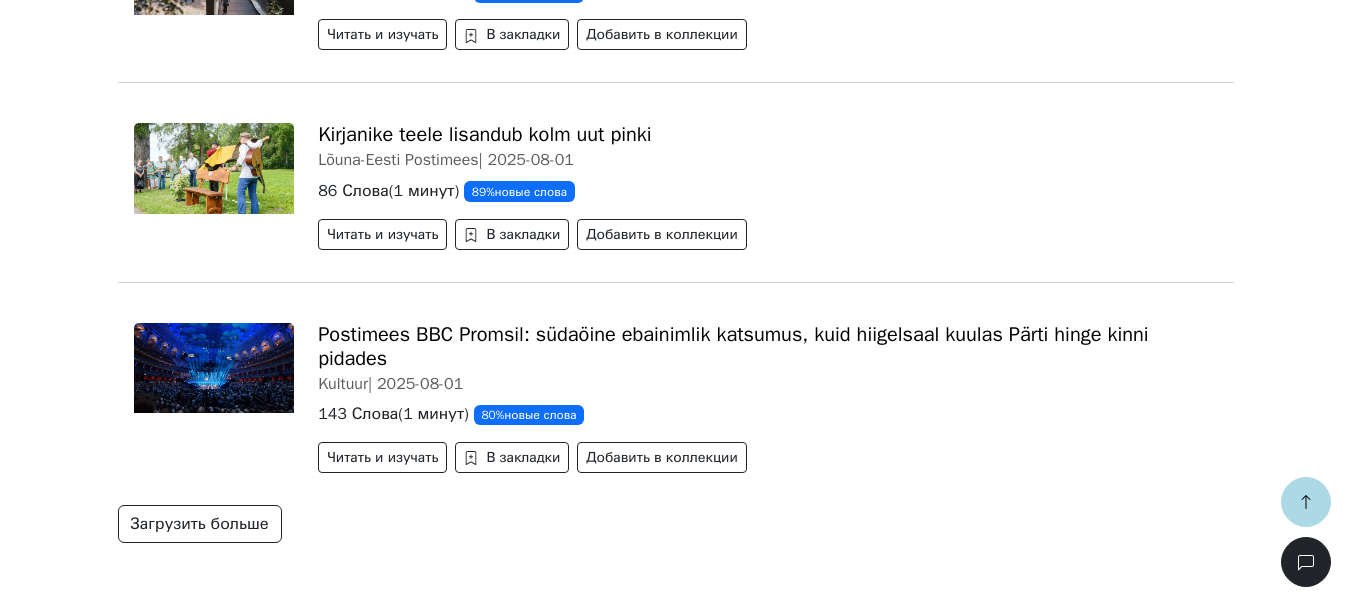 drag, startPoint x: 239, startPoint y: 525, endPoint x: 253, endPoint y: 525, distance: 14 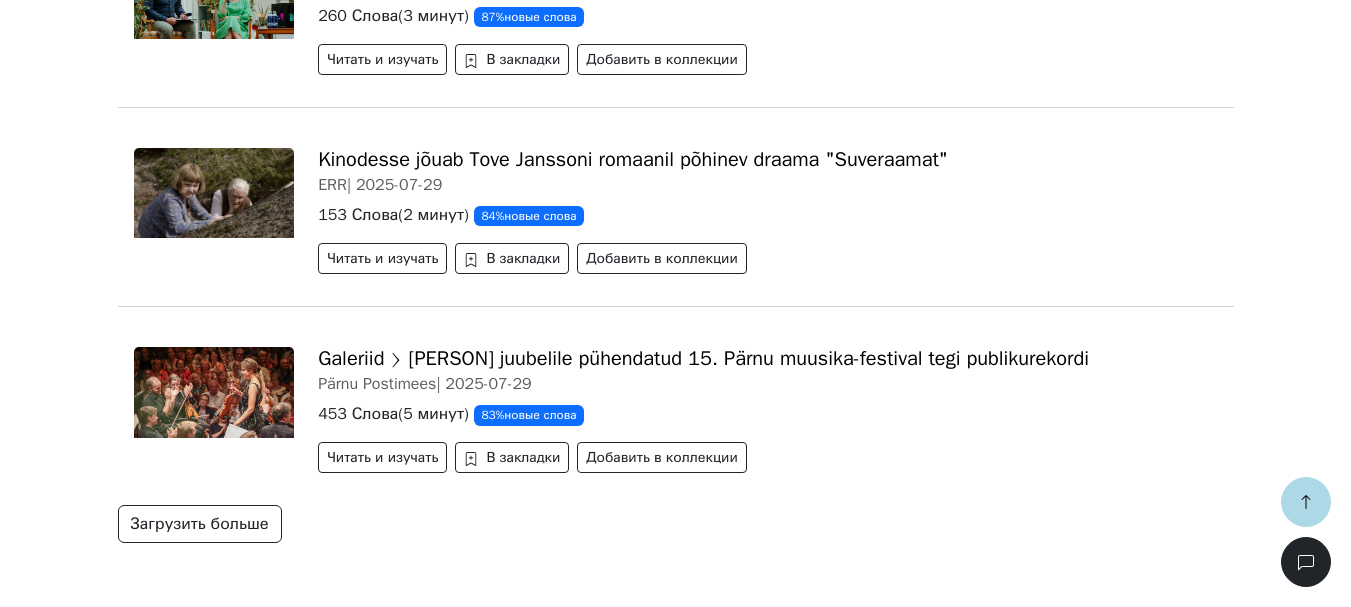 scroll, scrollTop: 12457, scrollLeft: 0, axis: vertical 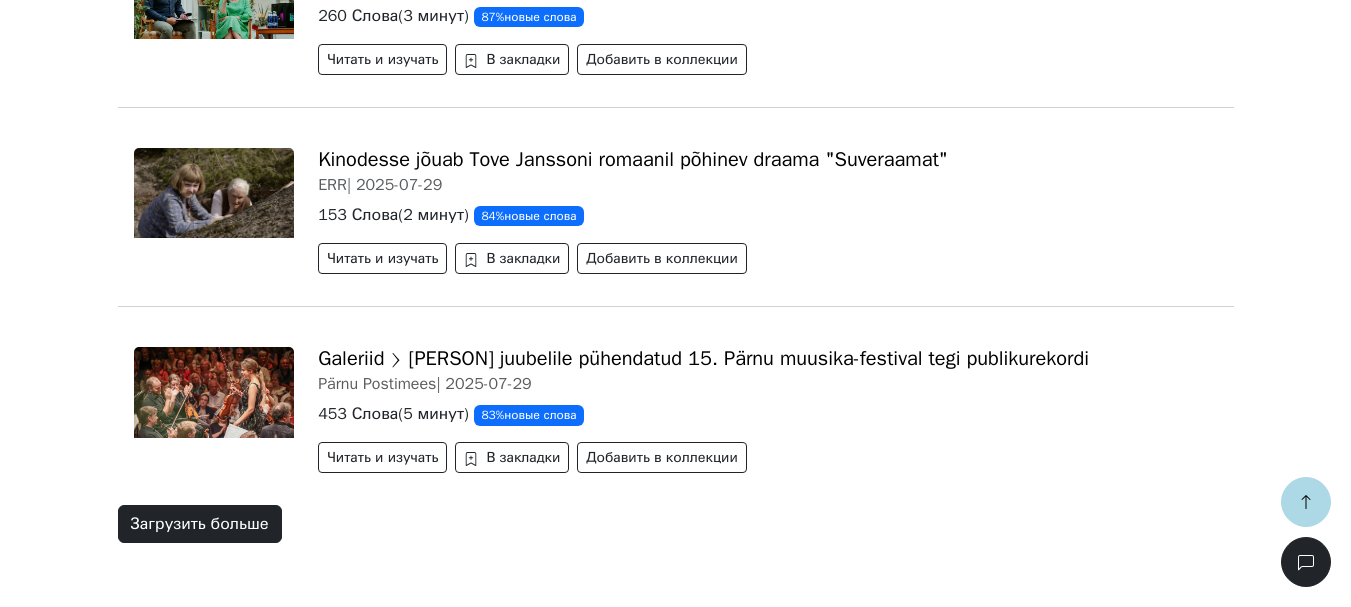 click on "Загрузить больше" at bounding box center (200, 524) 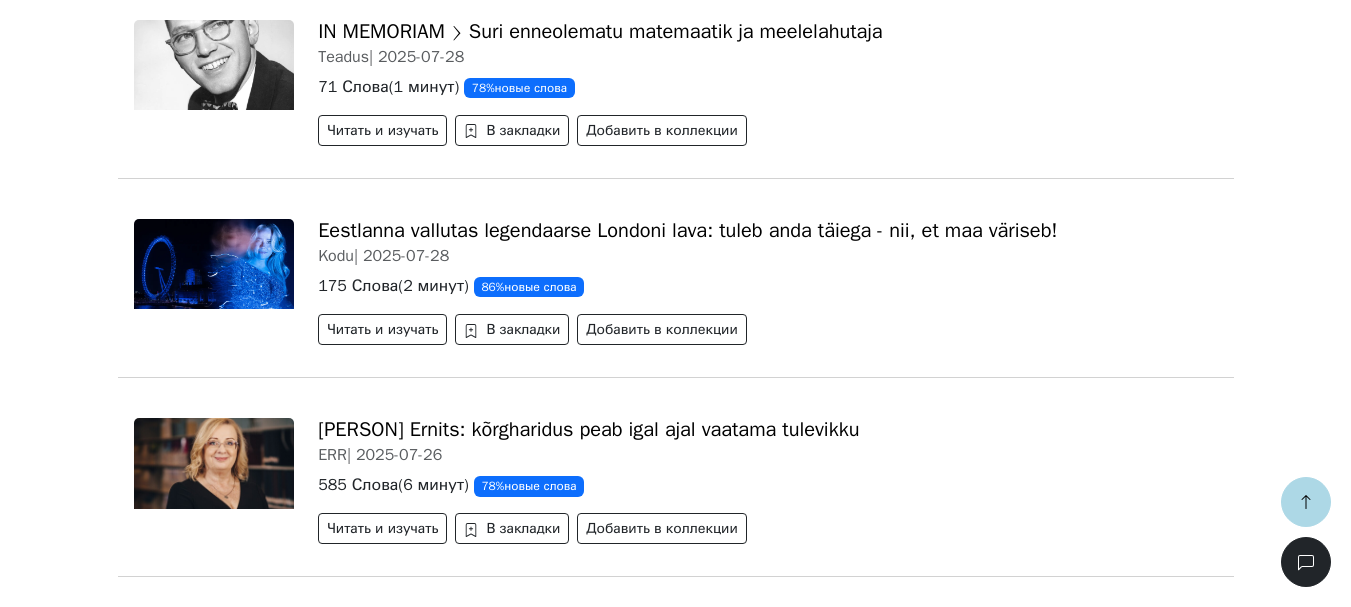 scroll, scrollTop: 16757, scrollLeft: 0, axis: vertical 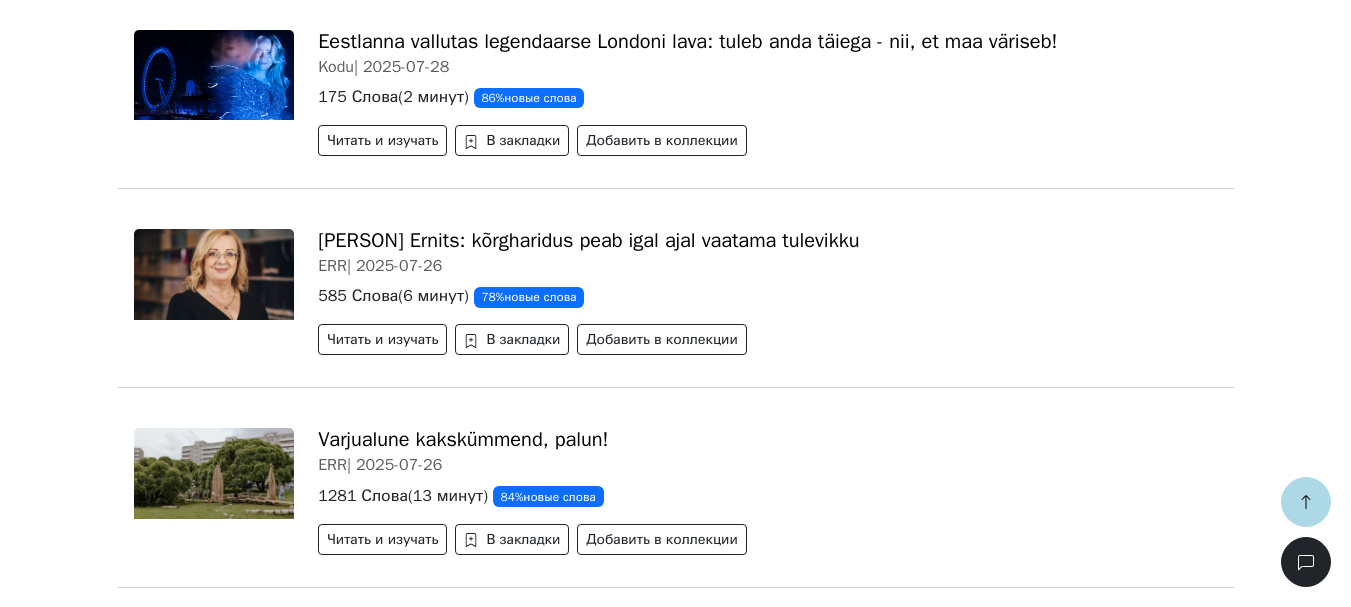 click on "[PERSON] Ernits: kõrgharidus peab igal ajal vaatama tulevikku" at bounding box center (588, 240) 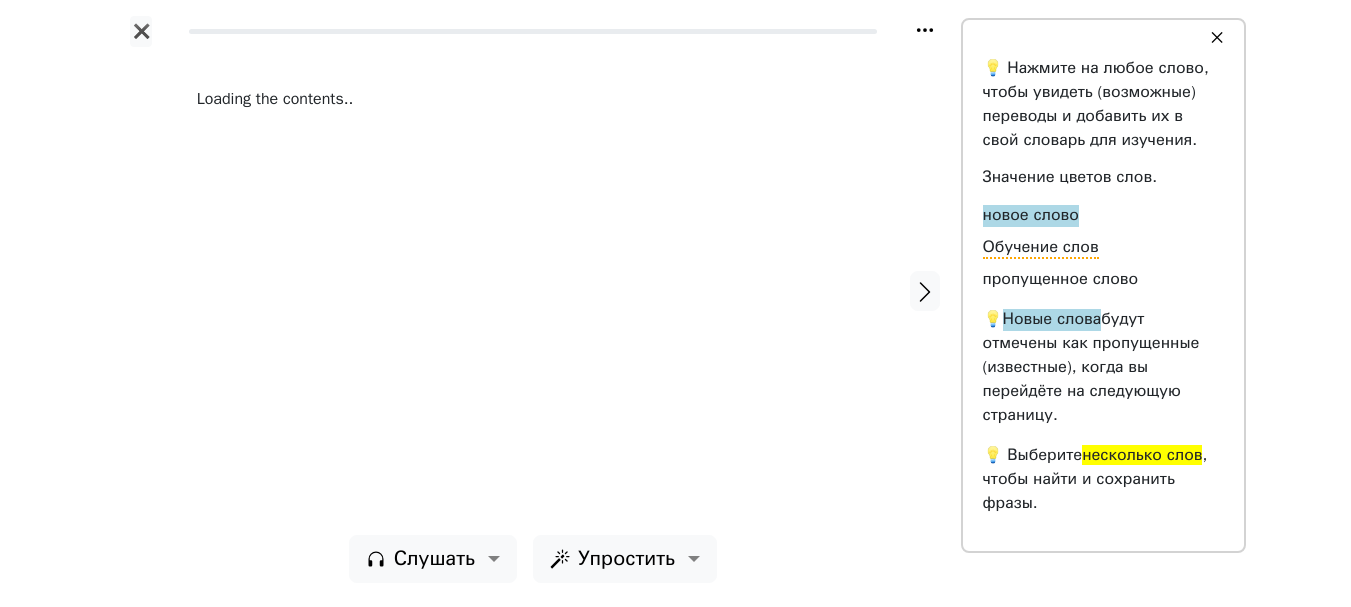 scroll, scrollTop: 0, scrollLeft: 0, axis: both 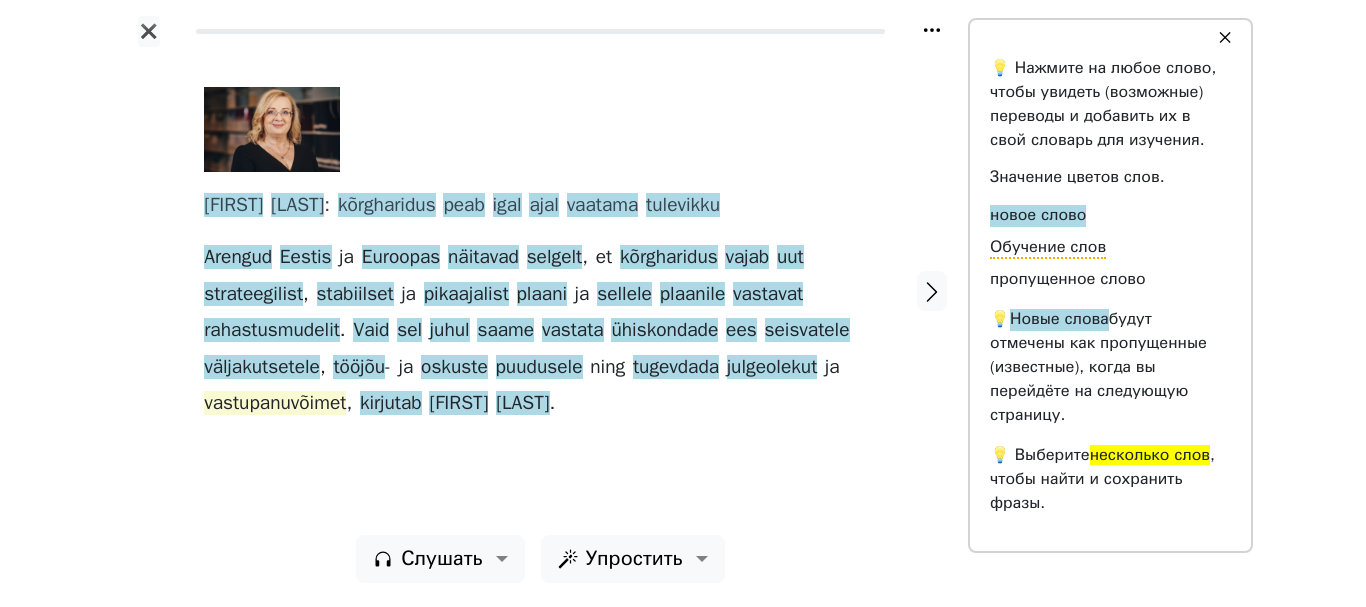click on "vastupanuvõimet" at bounding box center (275, 404) 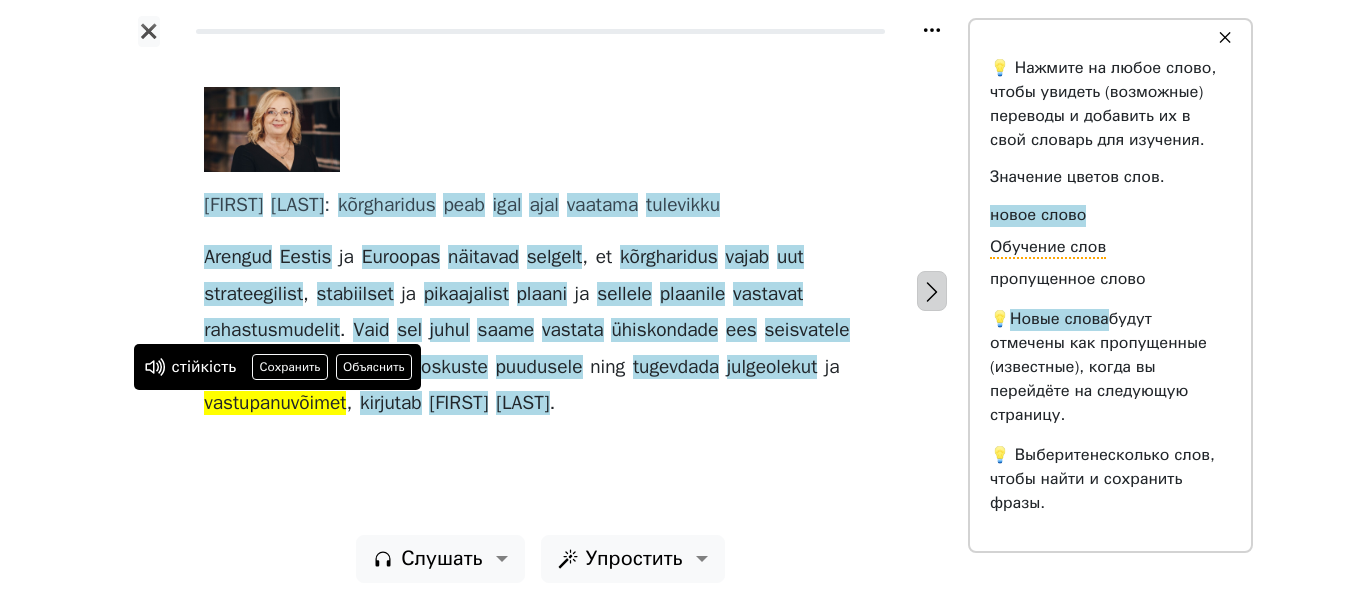 click 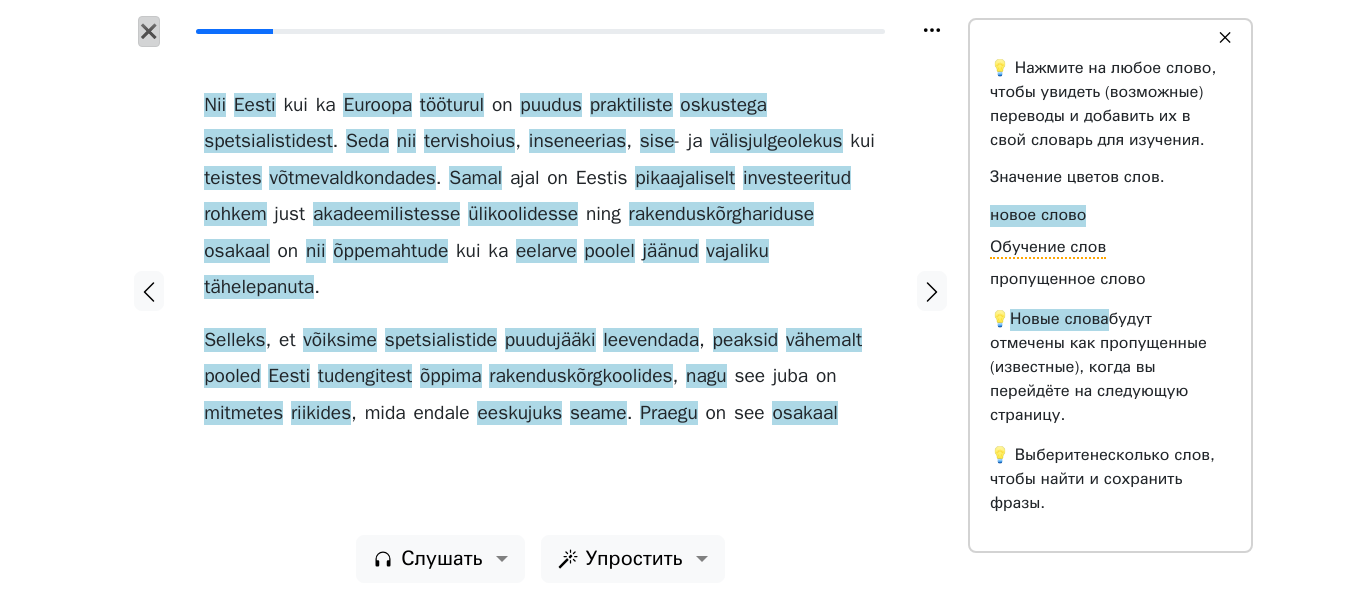 click on "✖" at bounding box center [149, 31] 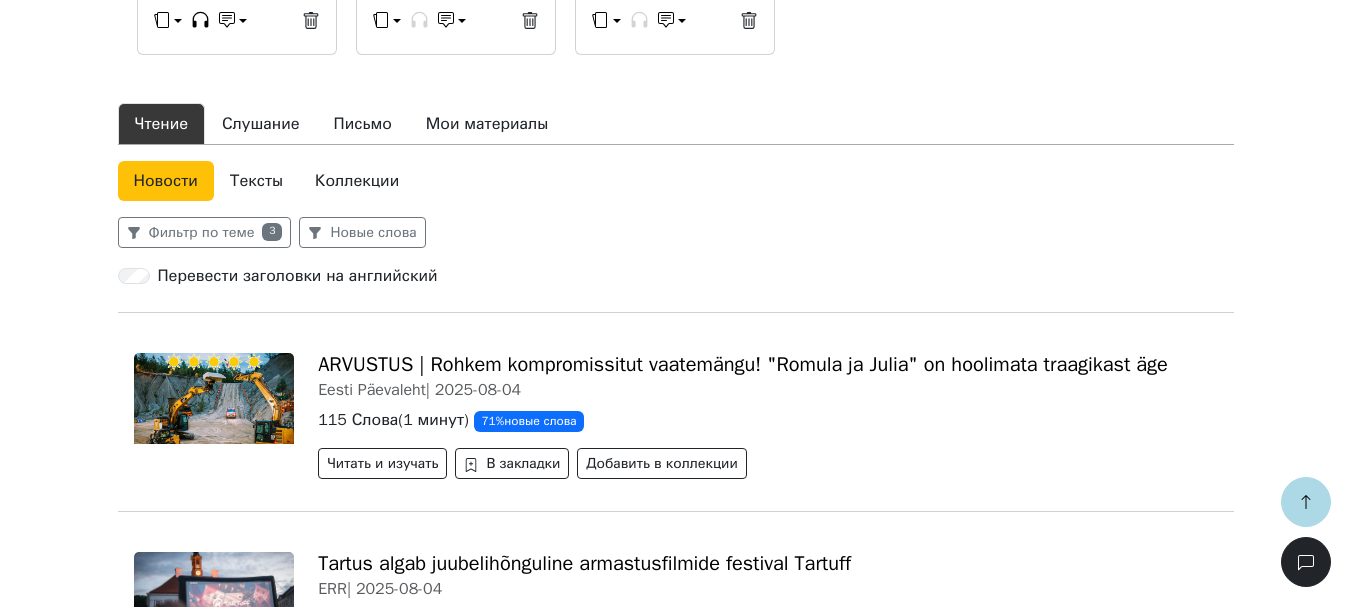 scroll, scrollTop: 600, scrollLeft: 0, axis: vertical 